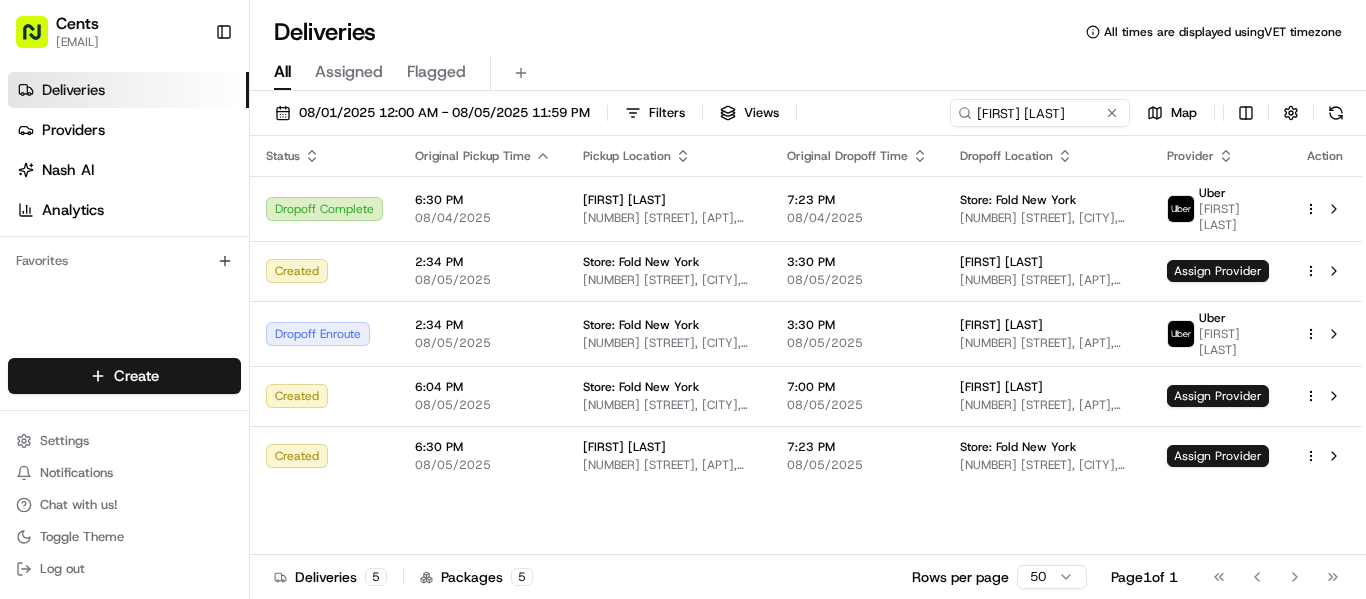 scroll, scrollTop: 0, scrollLeft: 0, axis: both 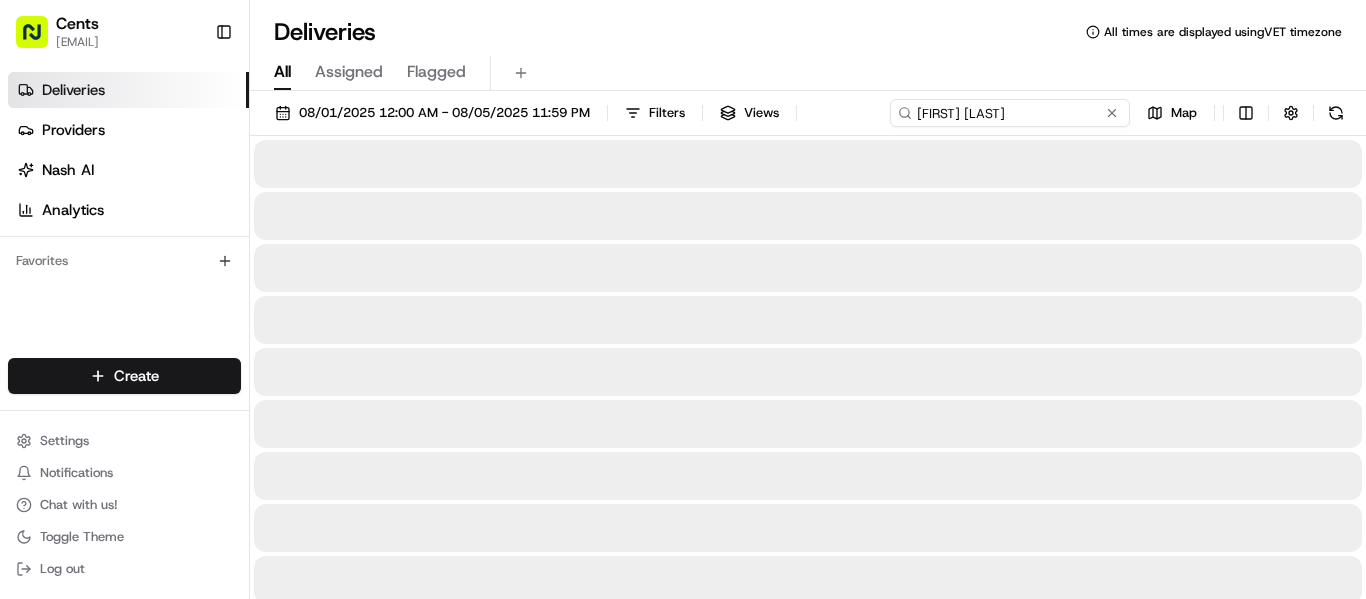 click on "SHAUGHNA BISHOP" at bounding box center (1010, 113) 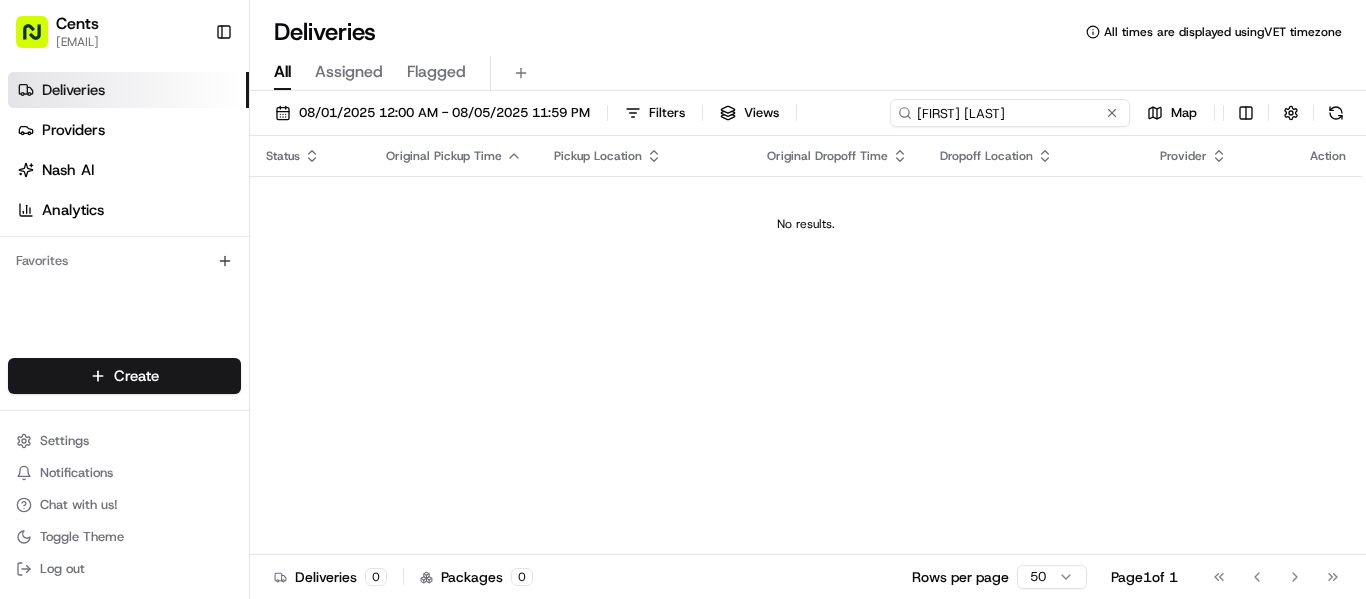 click on "[FIRST] [LAST]" at bounding box center (1010, 113) 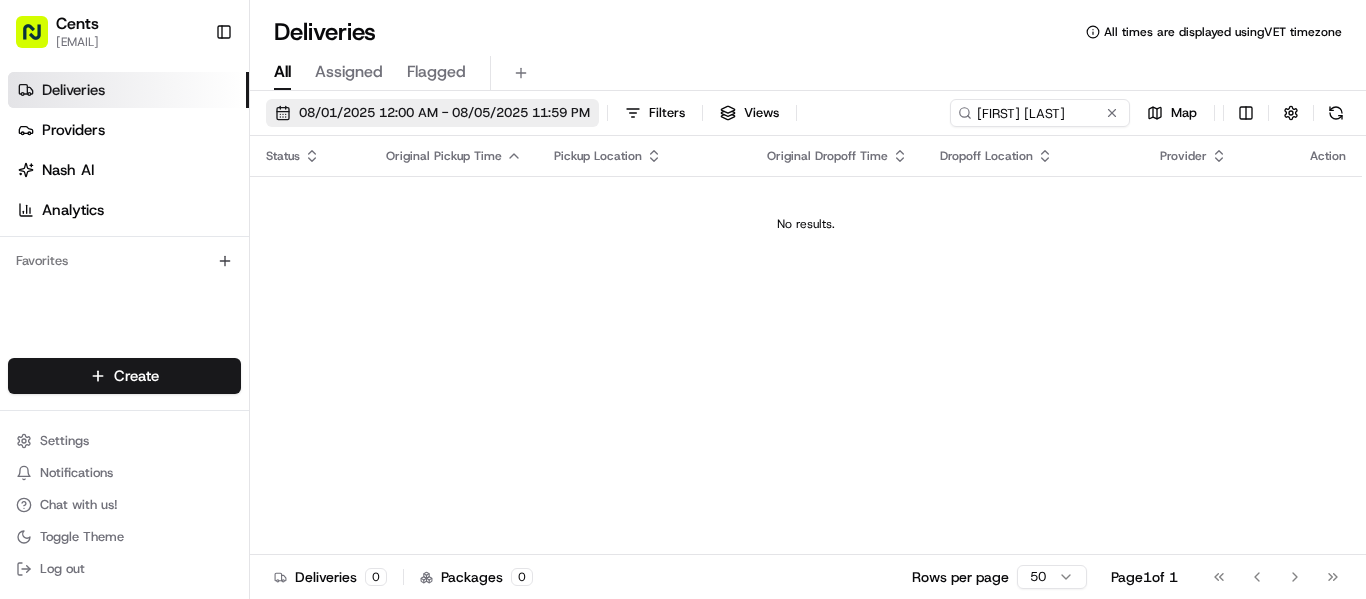 click on "08/01/2025 12:00 AM - 08/05/2025 11:59 PM" at bounding box center [432, 113] 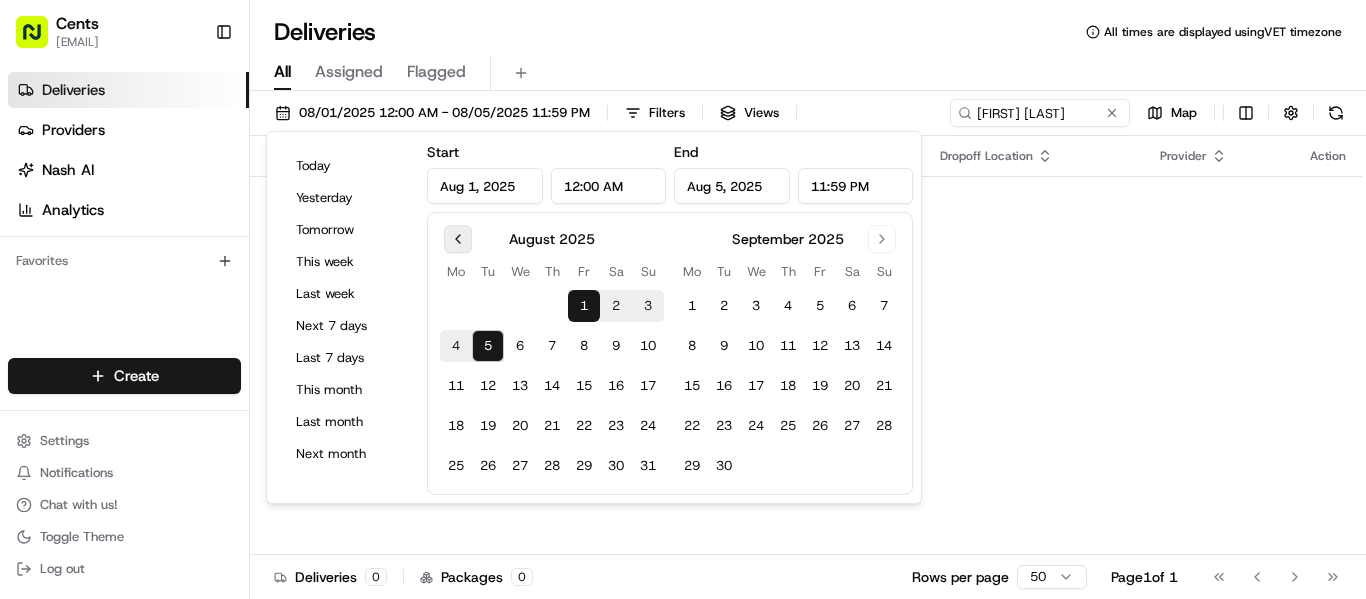 click at bounding box center [458, 239] 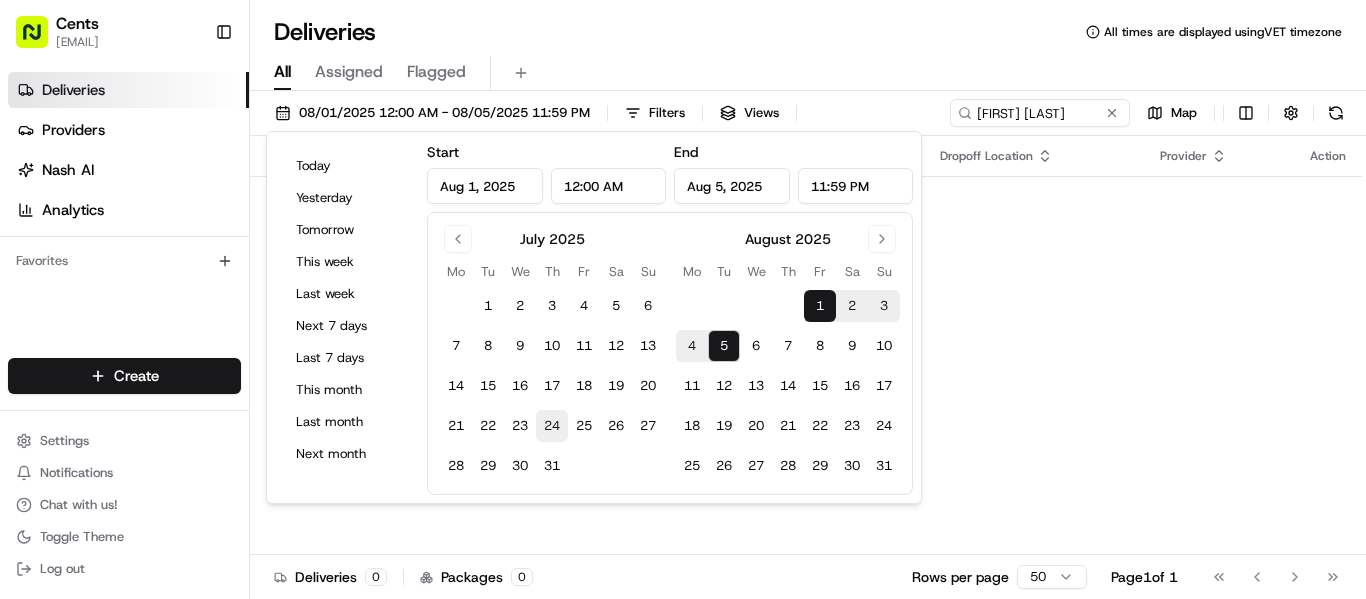 click on "24" at bounding box center (552, 426) 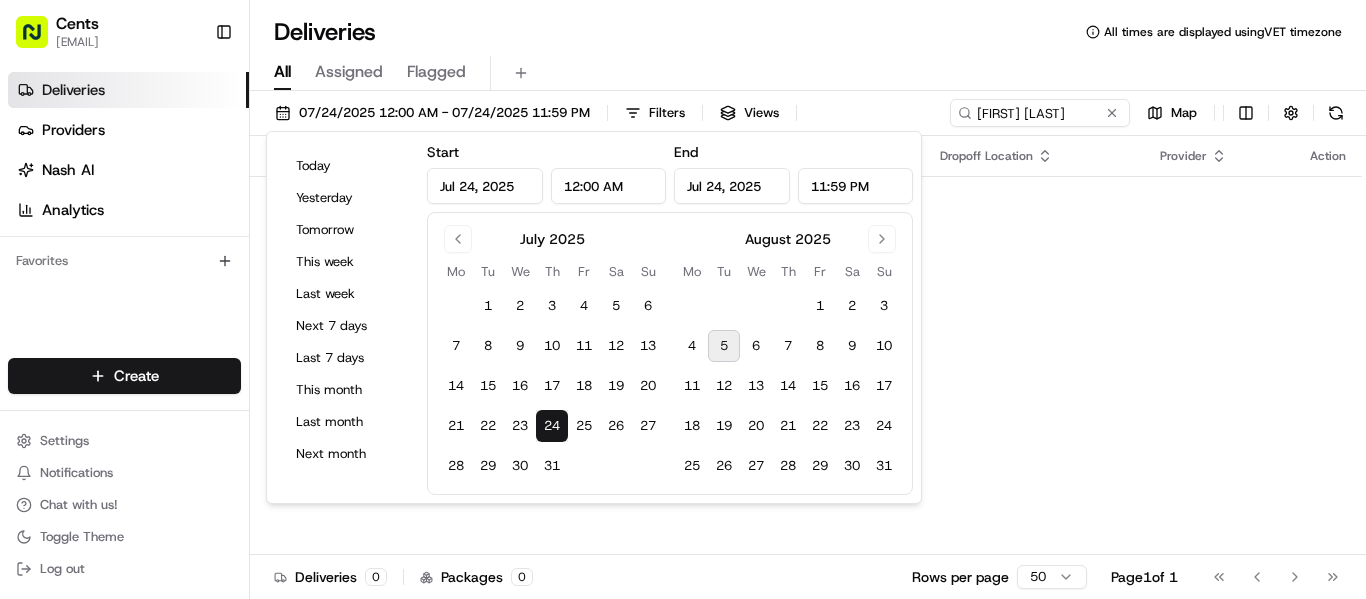 click on "5" at bounding box center [724, 346] 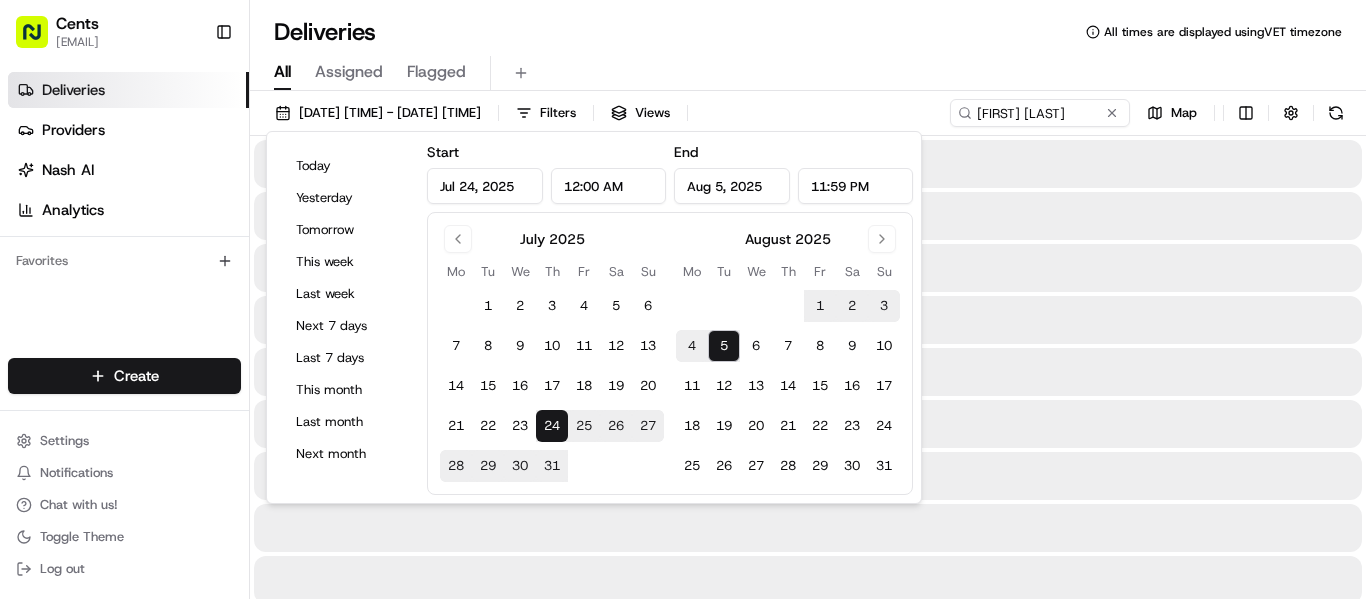 click on "Deliveries All times are displayed using  VET   timezone" at bounding box center (808, 32) 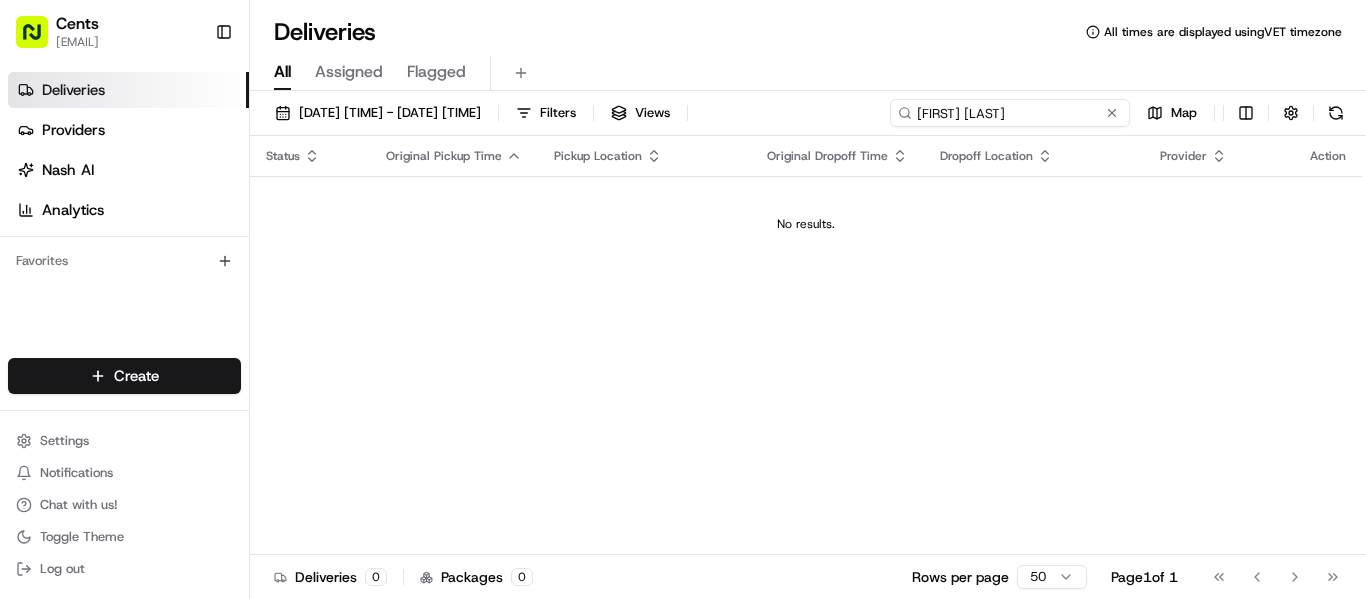 click on "Danny Chausse" at bounding box center [1010, 113] 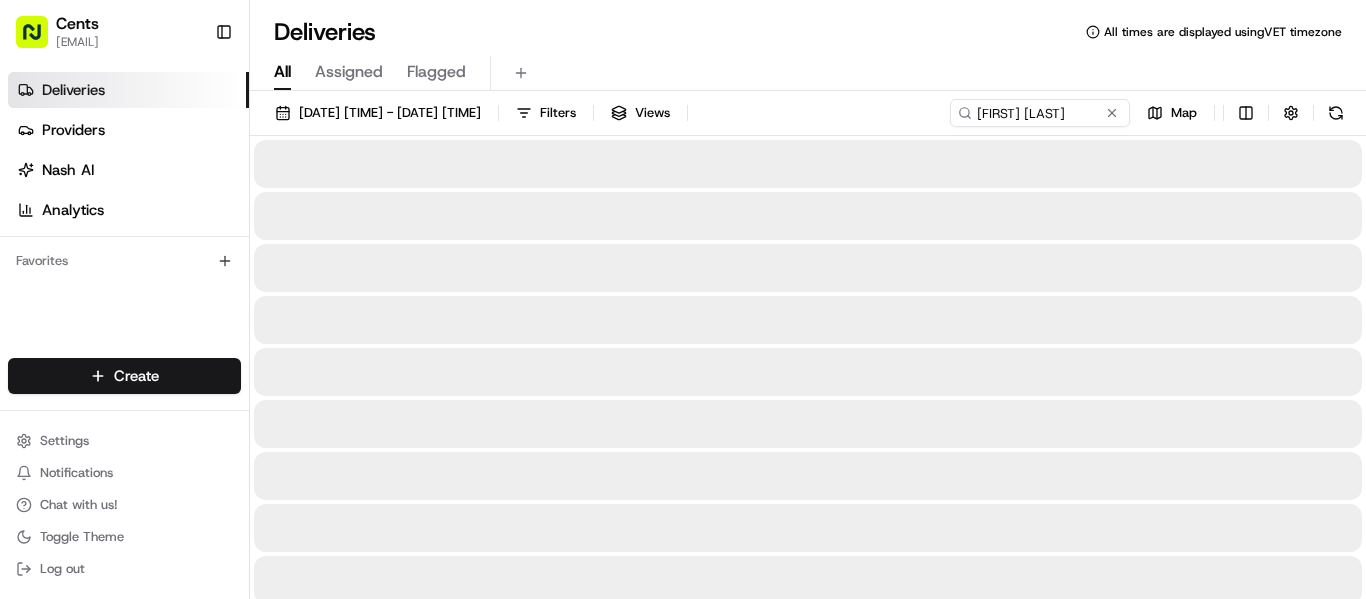 scroll, scrollTop: 0, scrollLeft: 0, axis: both 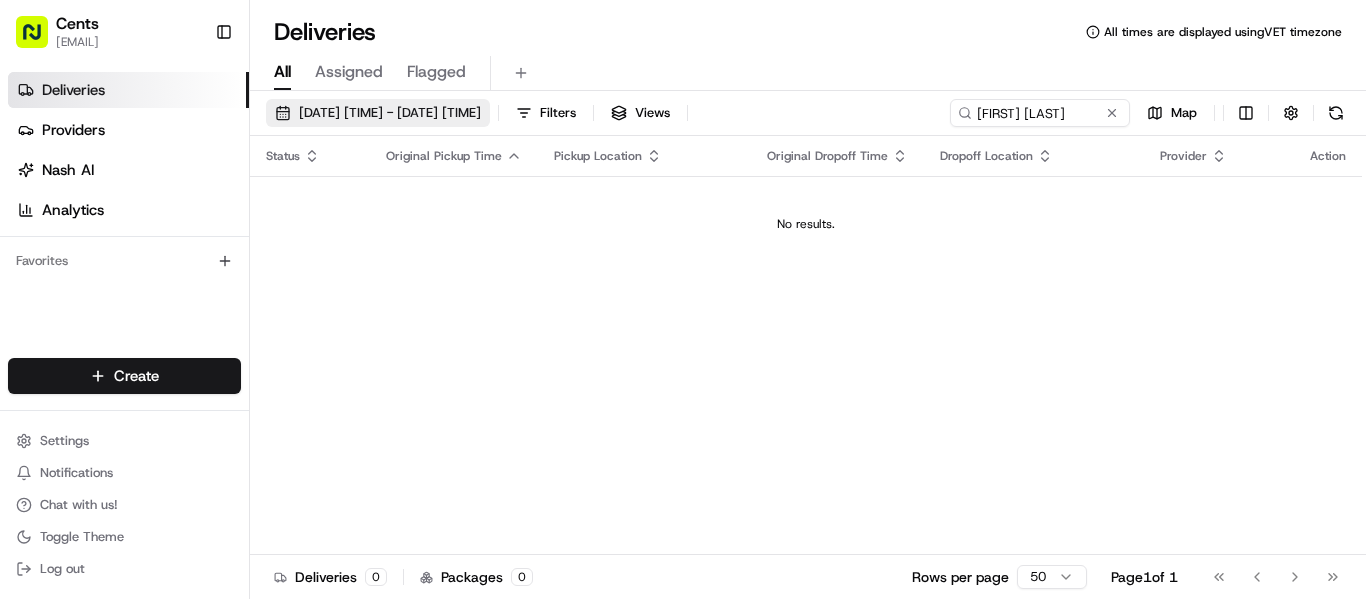click on "[DATE] [TIME] - [DATE] [TIME]" at bounding box center [390, 113] 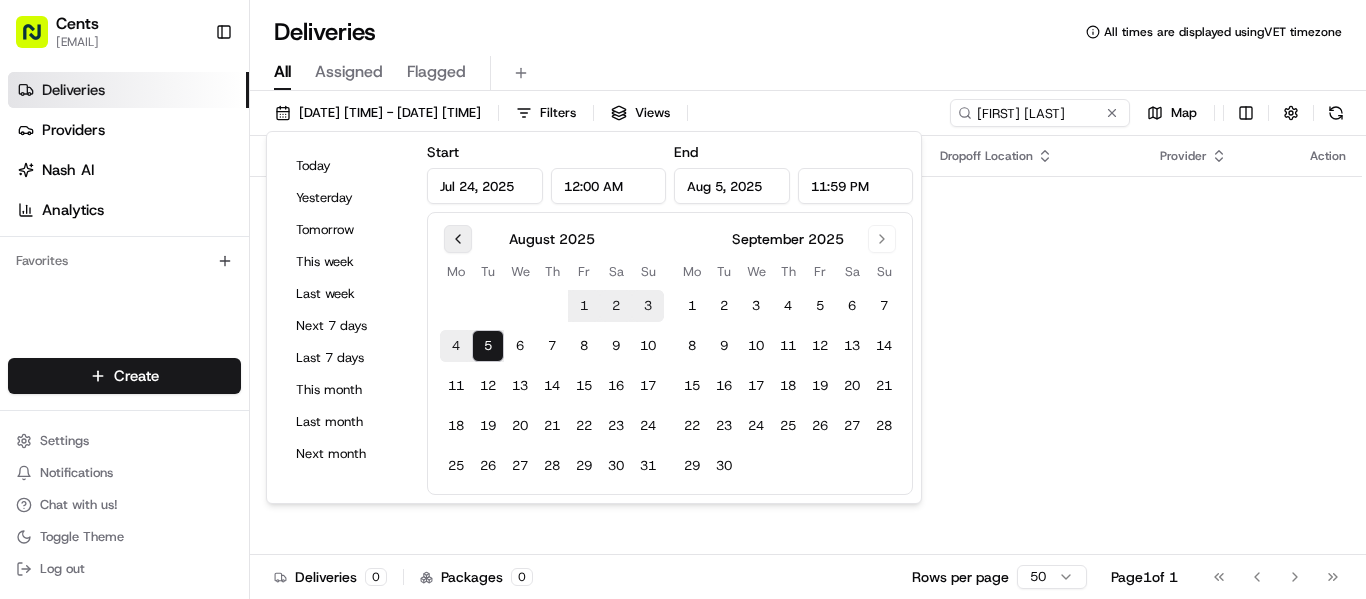 click at bounding box center (458, 239) 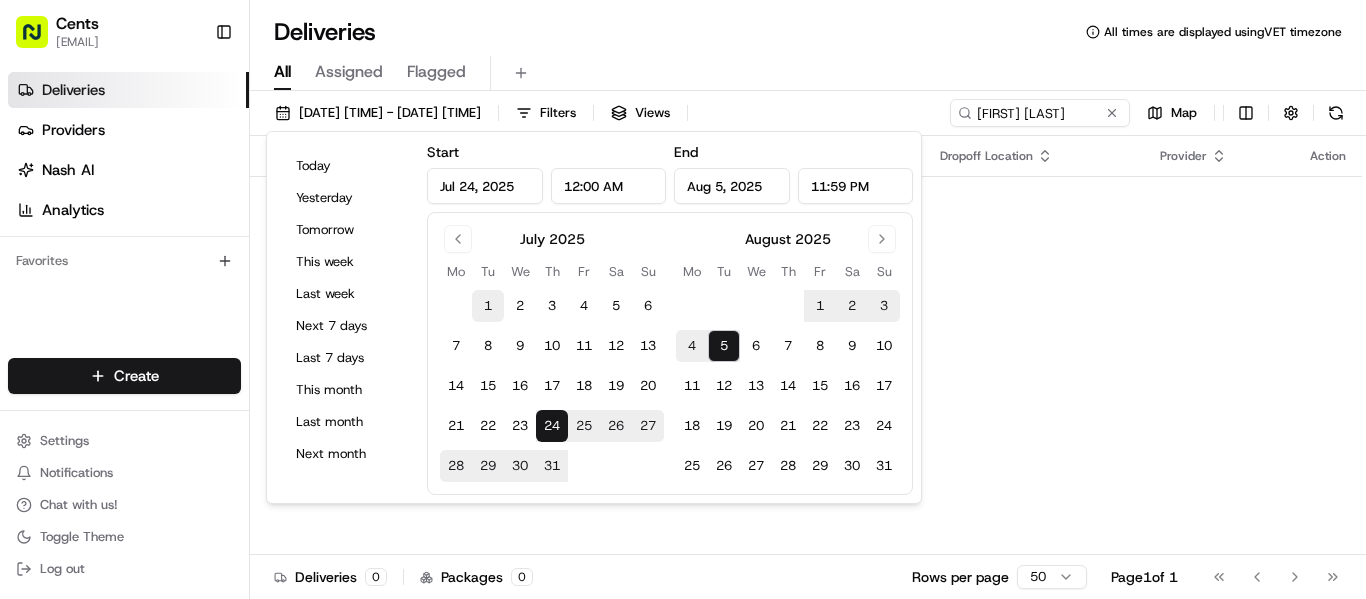 click on "1" at bounding box center (488, 306) 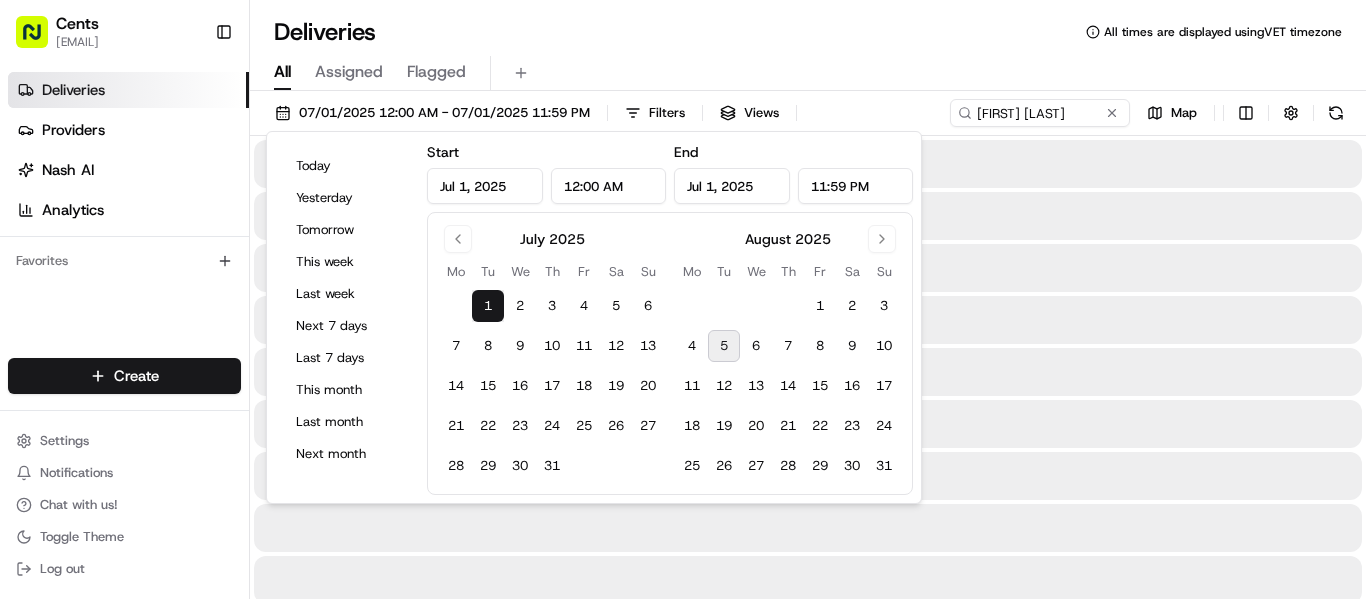 type on "Jul 1, 2025" 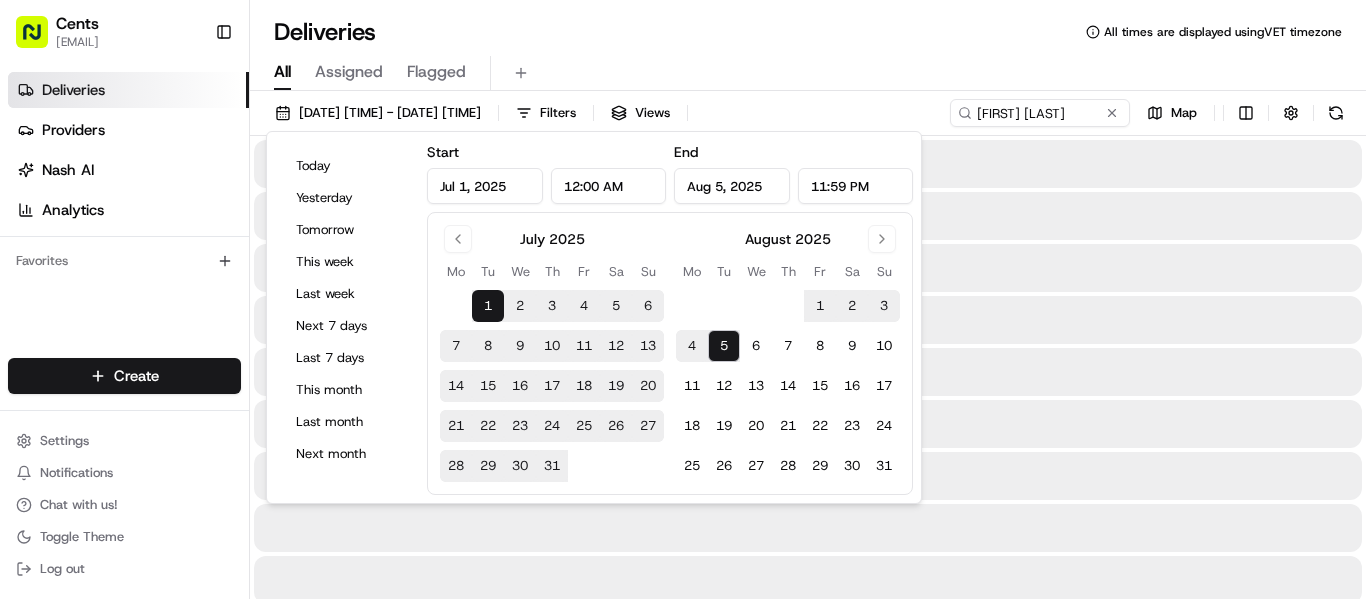 click on "Deliveries All times are displayed using  VET   timezone" at bounding box center (808, 32) 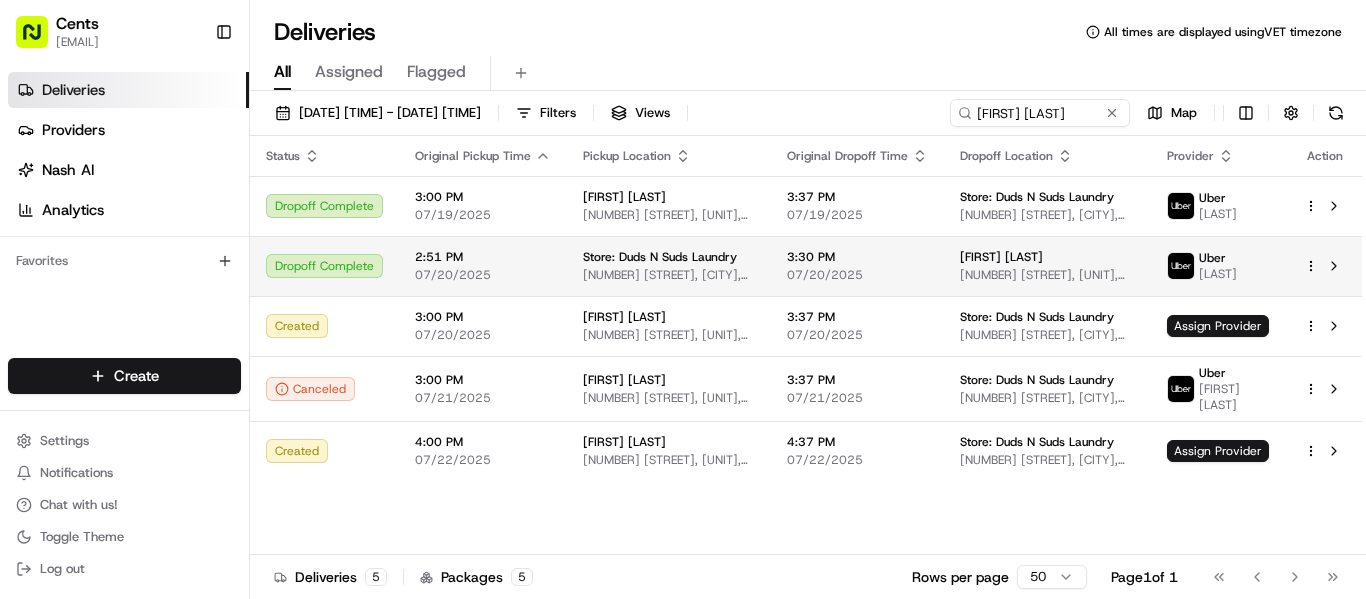 click on "[NUMBER] [STREET], [CITY], [STATE] [POSTAL_CODE], [COUNTRY]" at bounding box center (669, 275) 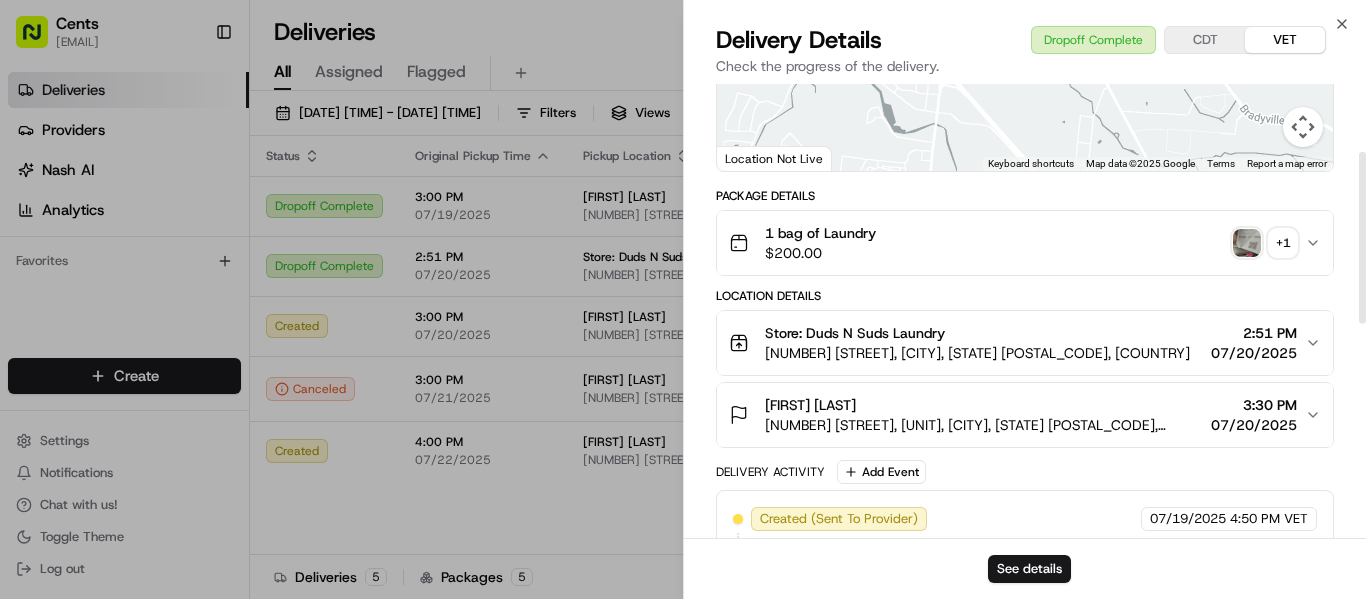 scroll, scrollTop: 400, scrollLeft: 0, axis: vertical 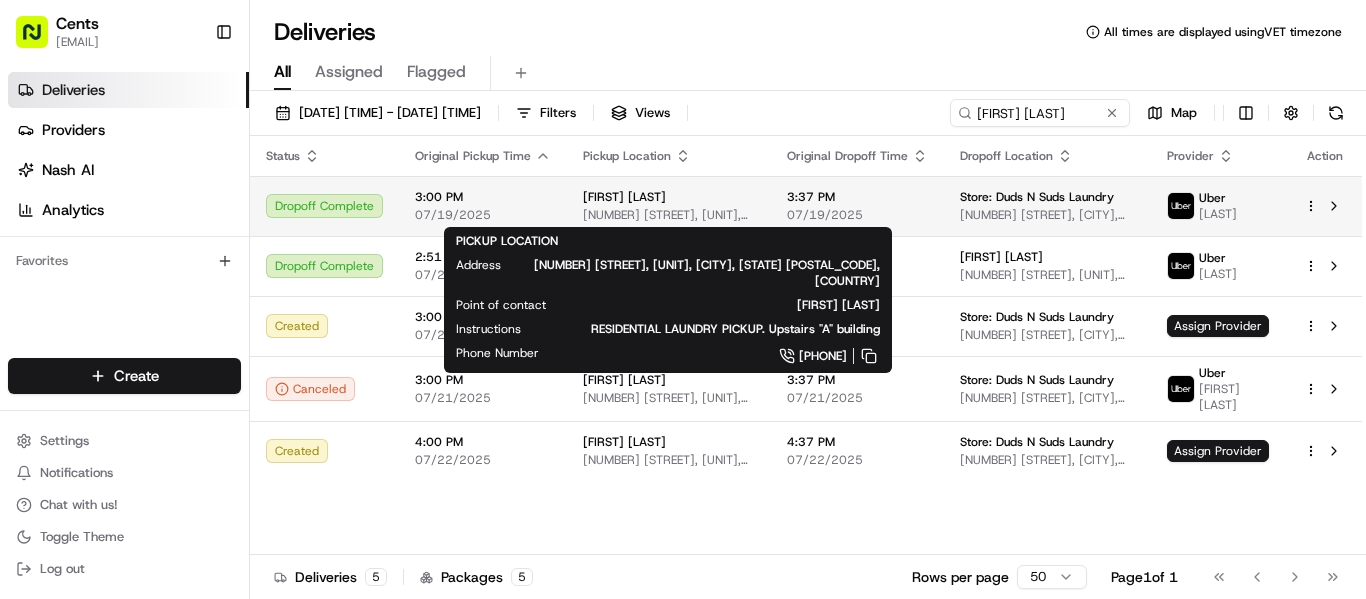 click on "2029 South Church Street, #244, Murfreesboro, TN 37130, US" at bounding box center (669, 215) 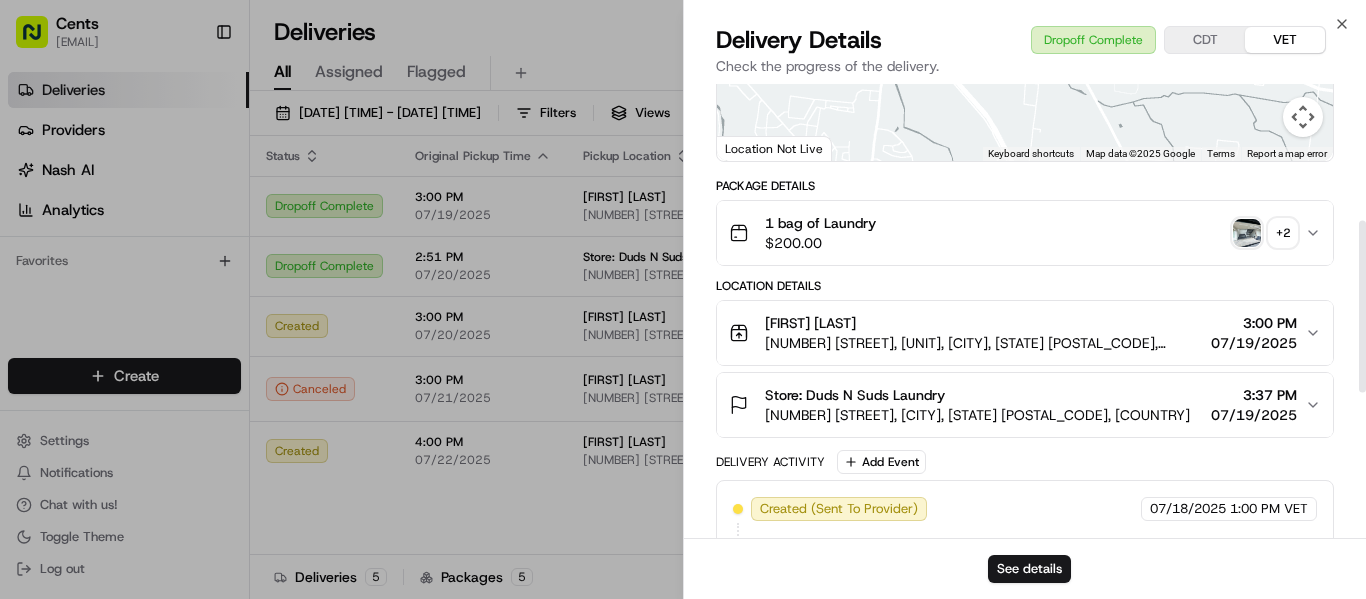 scroll, scrollTop: 500, scrollLeft: 0, axis: vertical 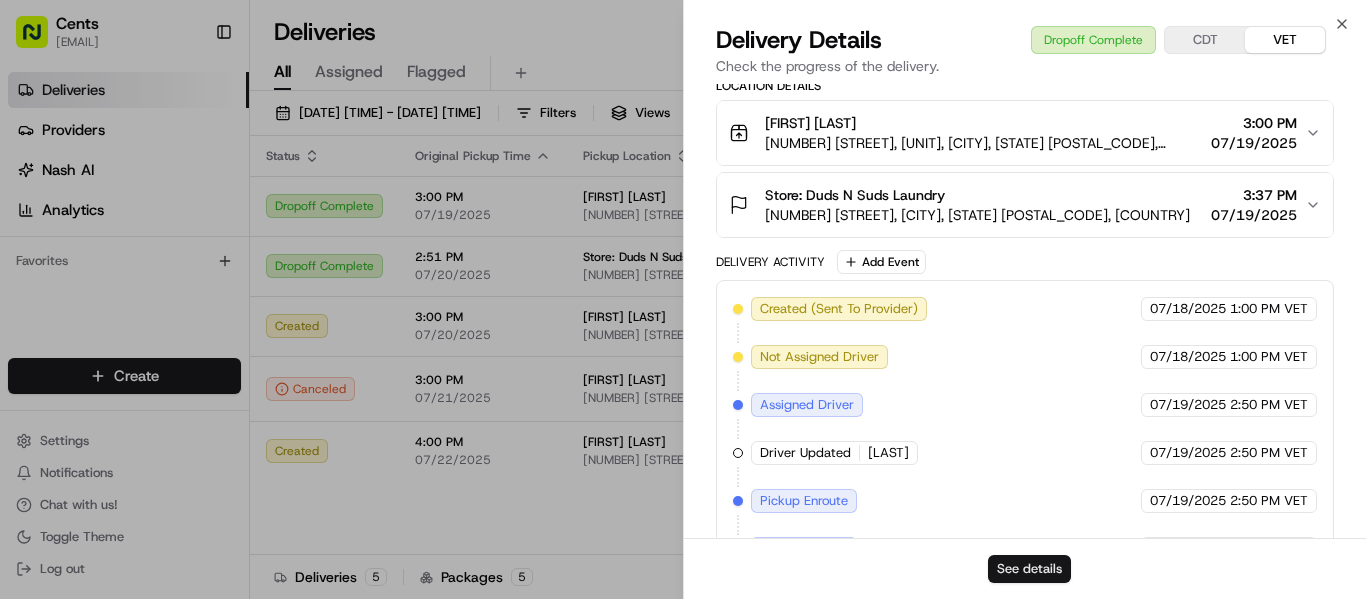 click on "See details" at bounding box center [1029, 569] 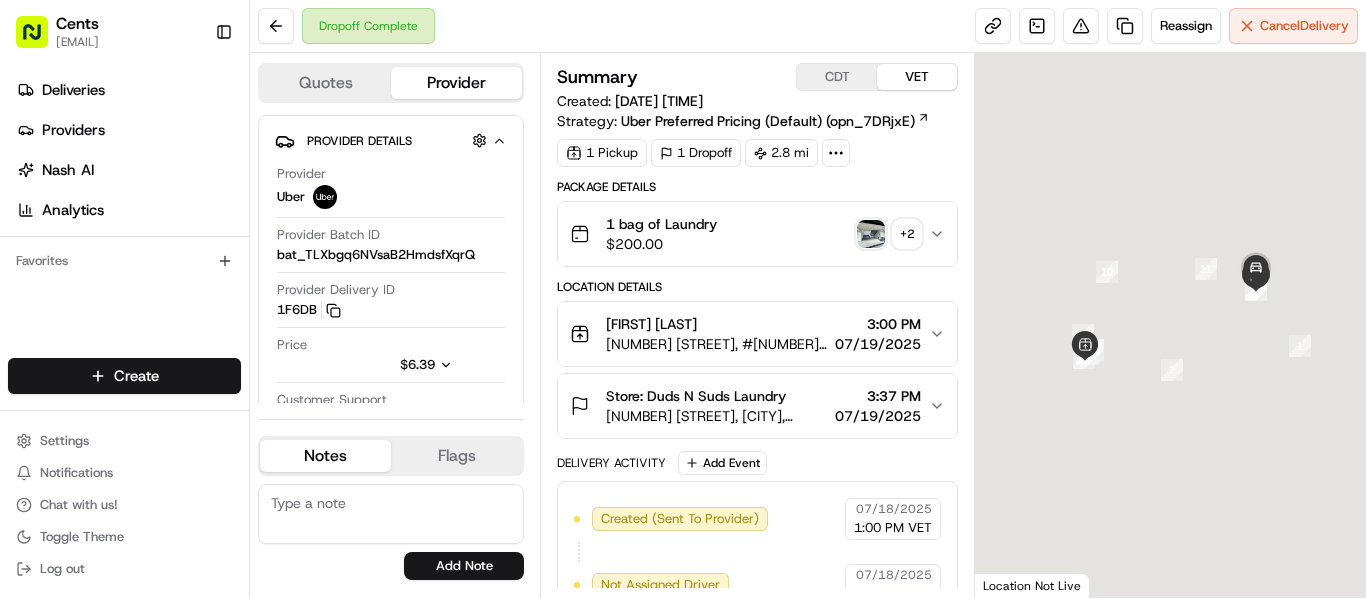 scroll, scrollTop: 0, scrollLeft: 0, axis: both 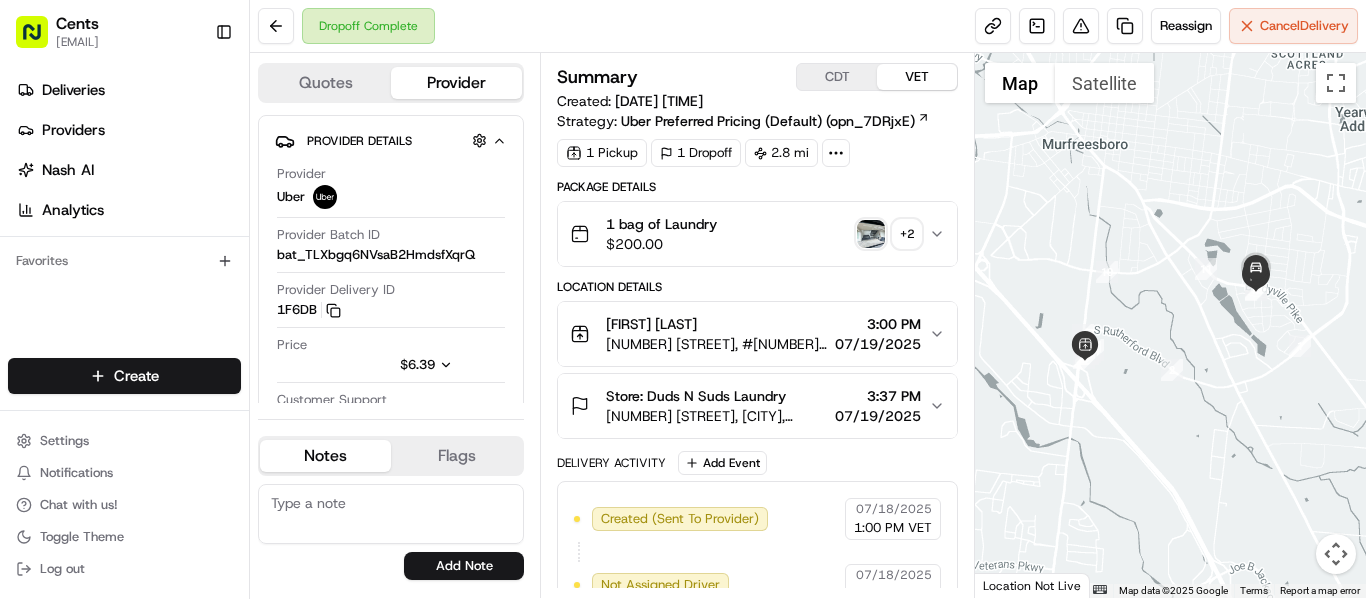 click at bounding box center [871, 234] 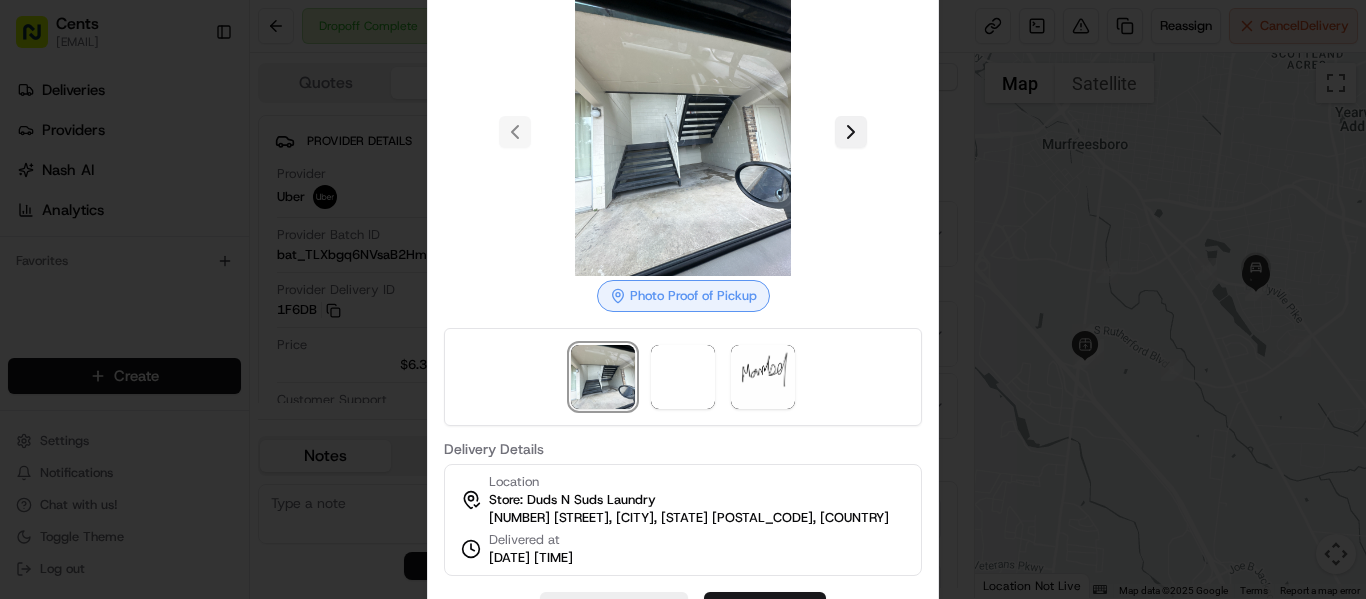 click at bounding box center [851, 132] 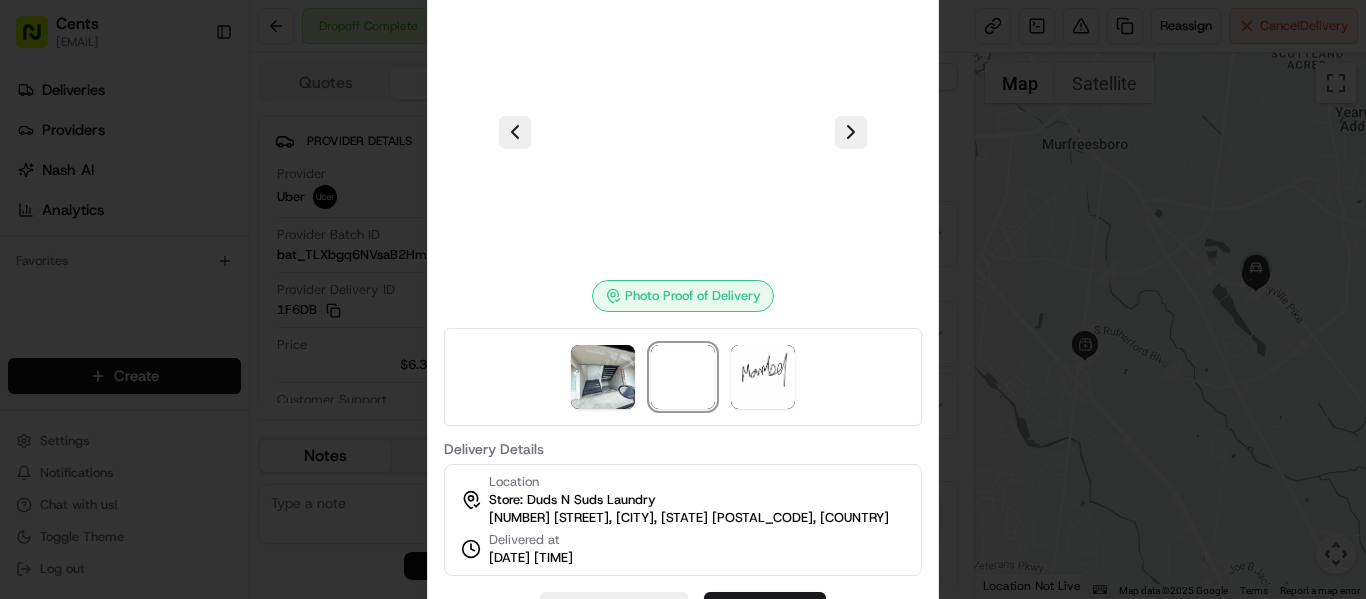 click at bounding box center (683, 299) 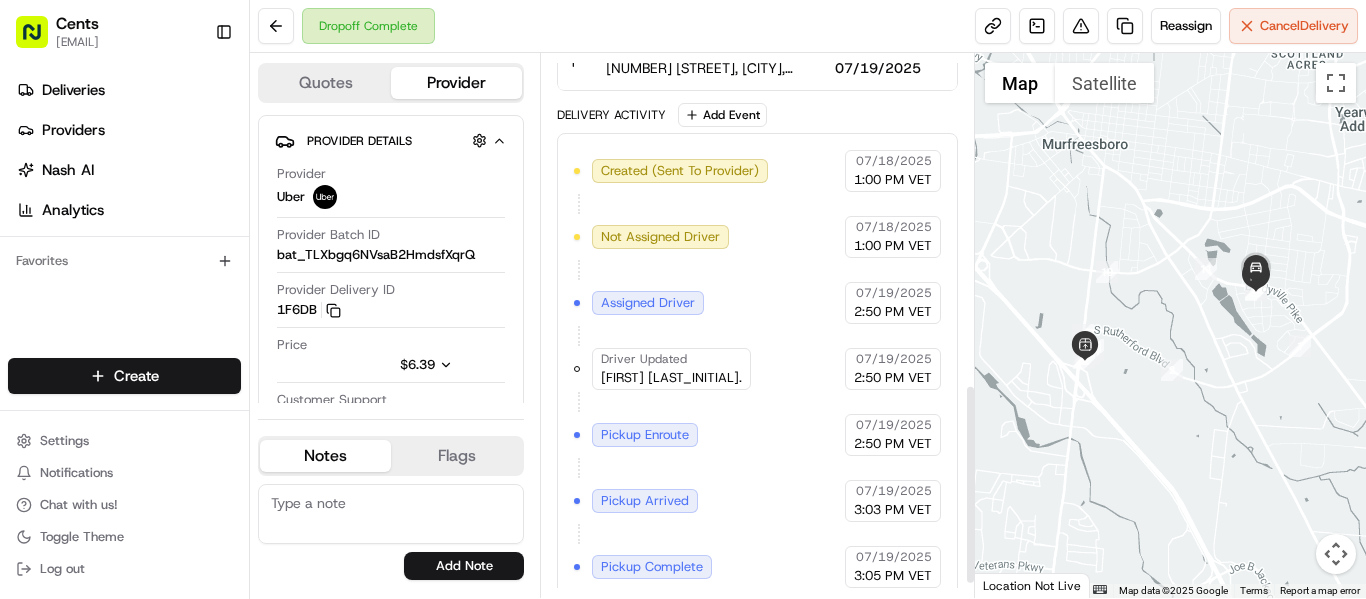 scroll, scrollTop: 937, scrollLeft: 0, axis: vertical 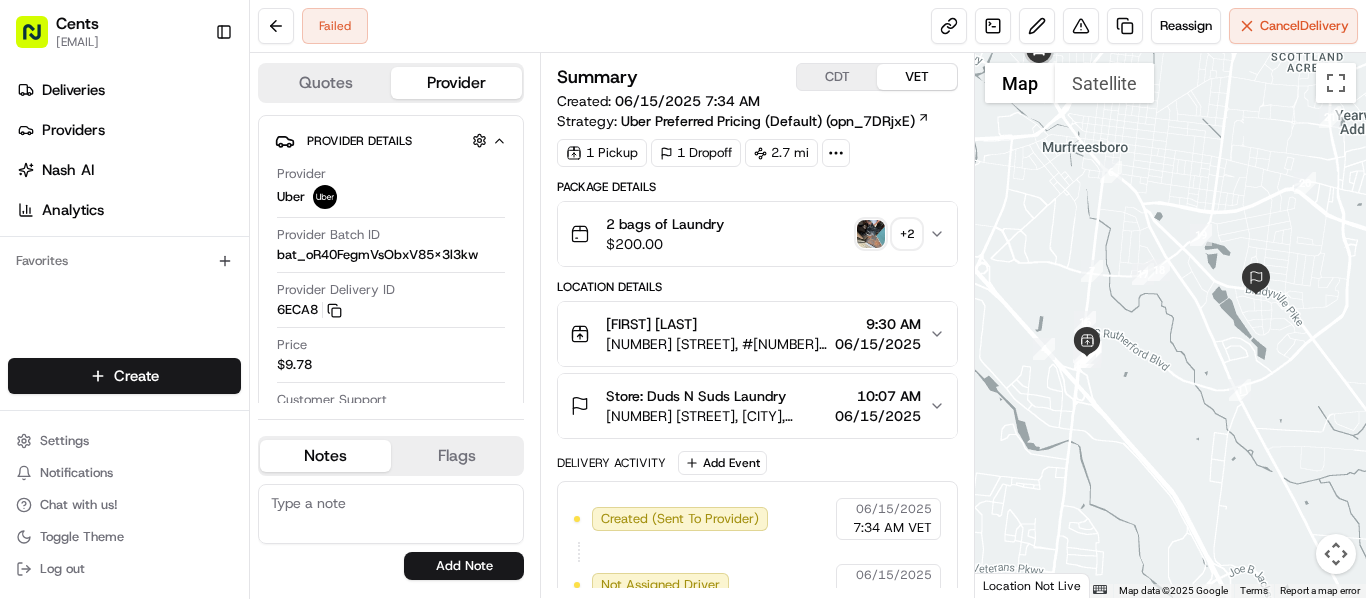 click at bounding box center (871, 234) 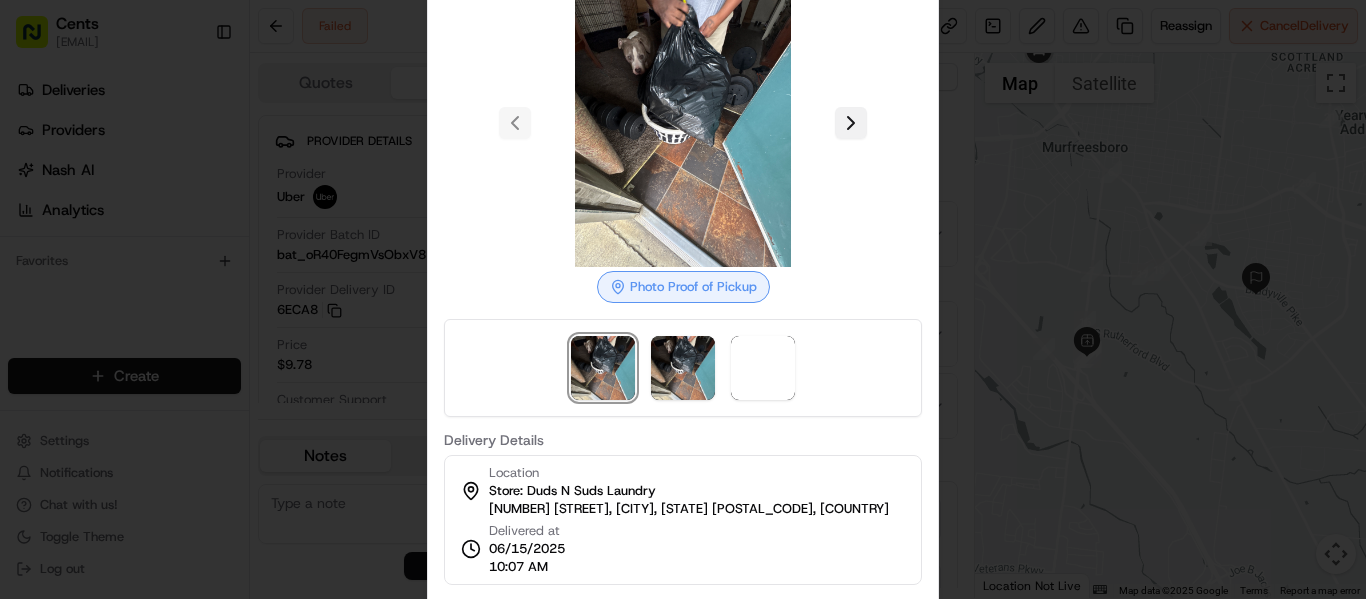 click at bounding box center (851, 123) 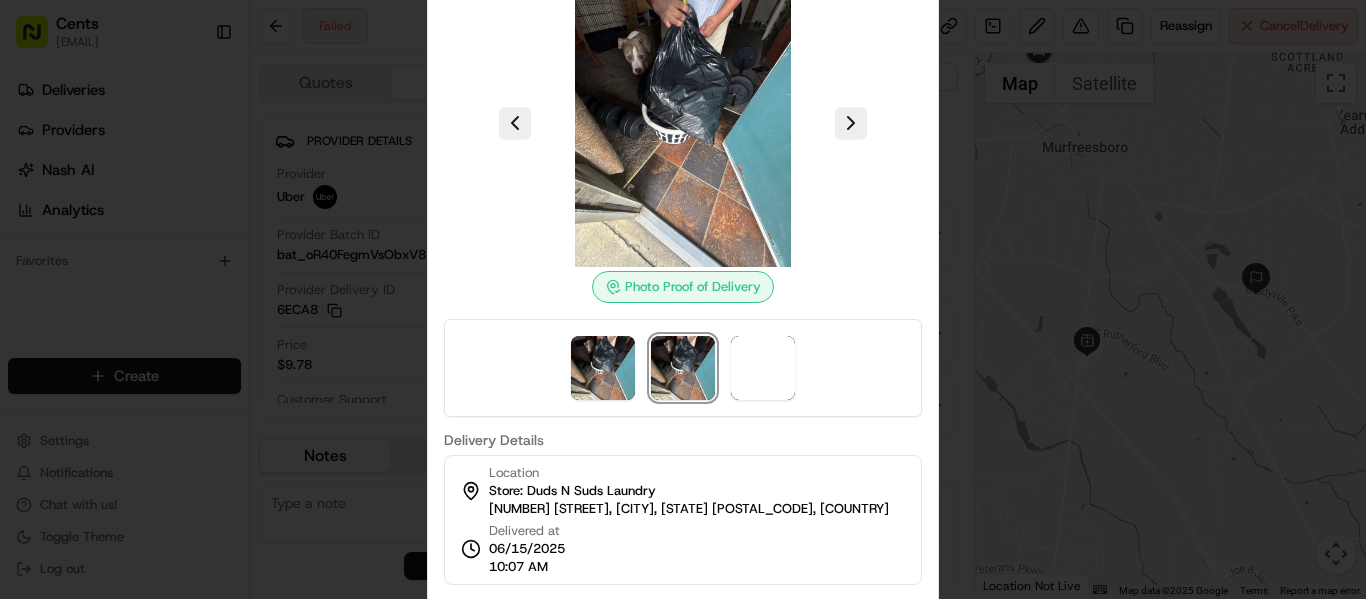click at bounding box center (851, 123) 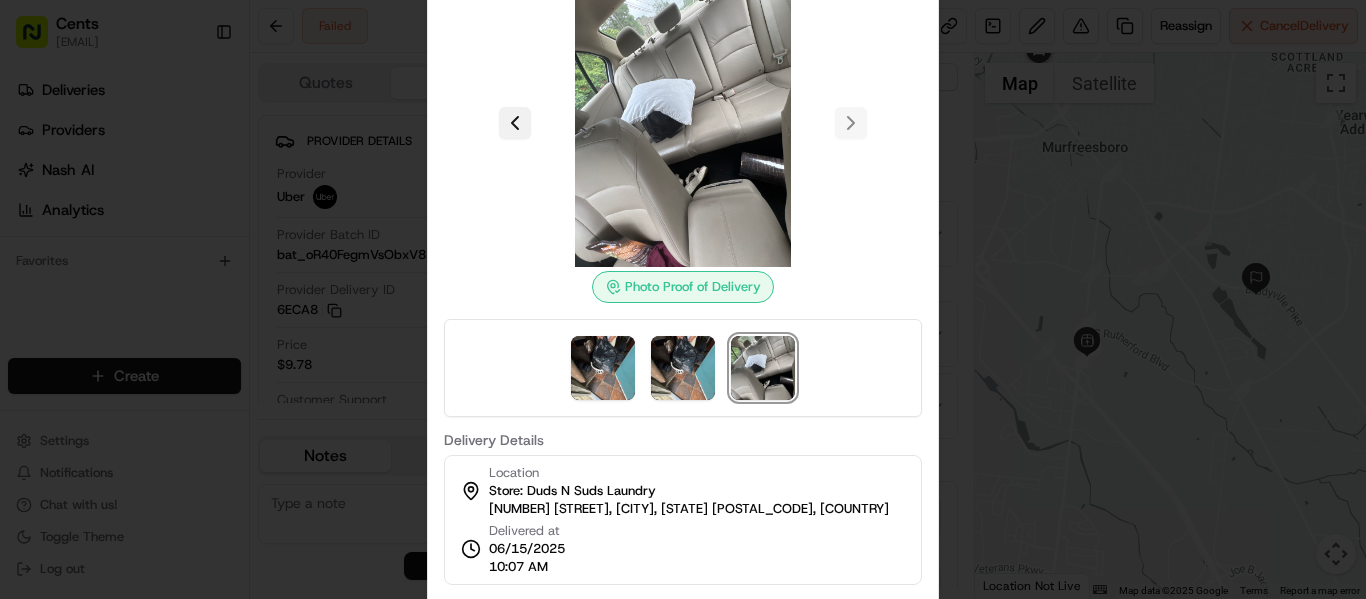click at bounding box center (515, 123) 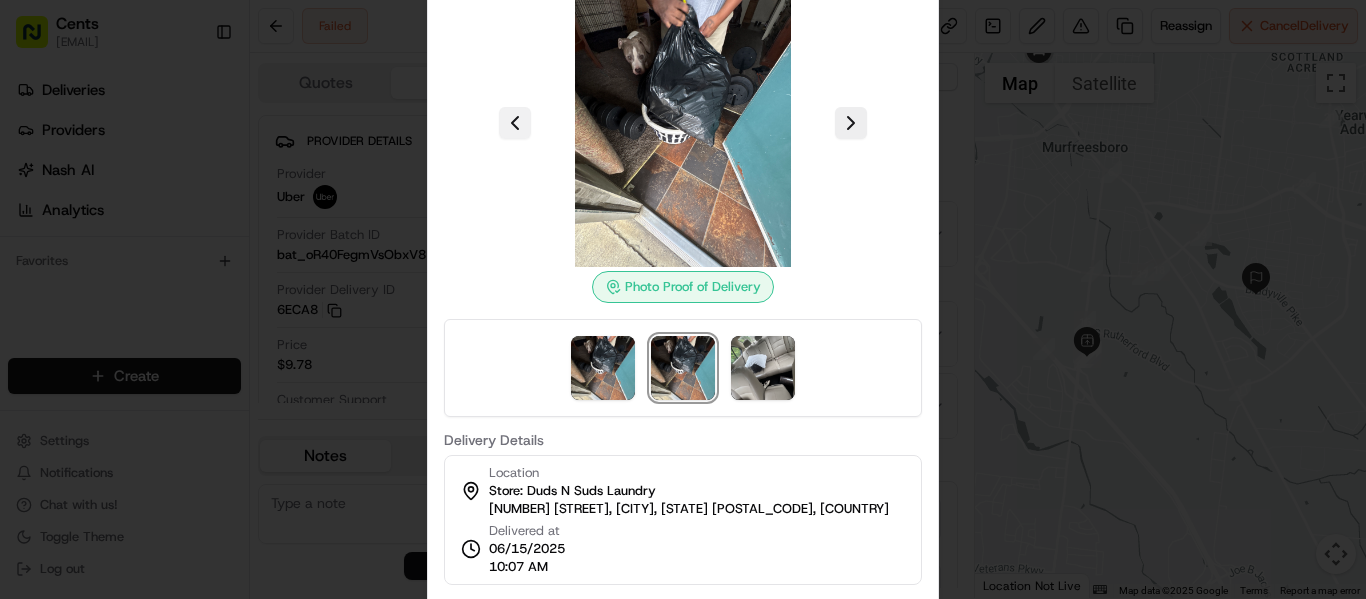 click at bounding box center [515, 123] 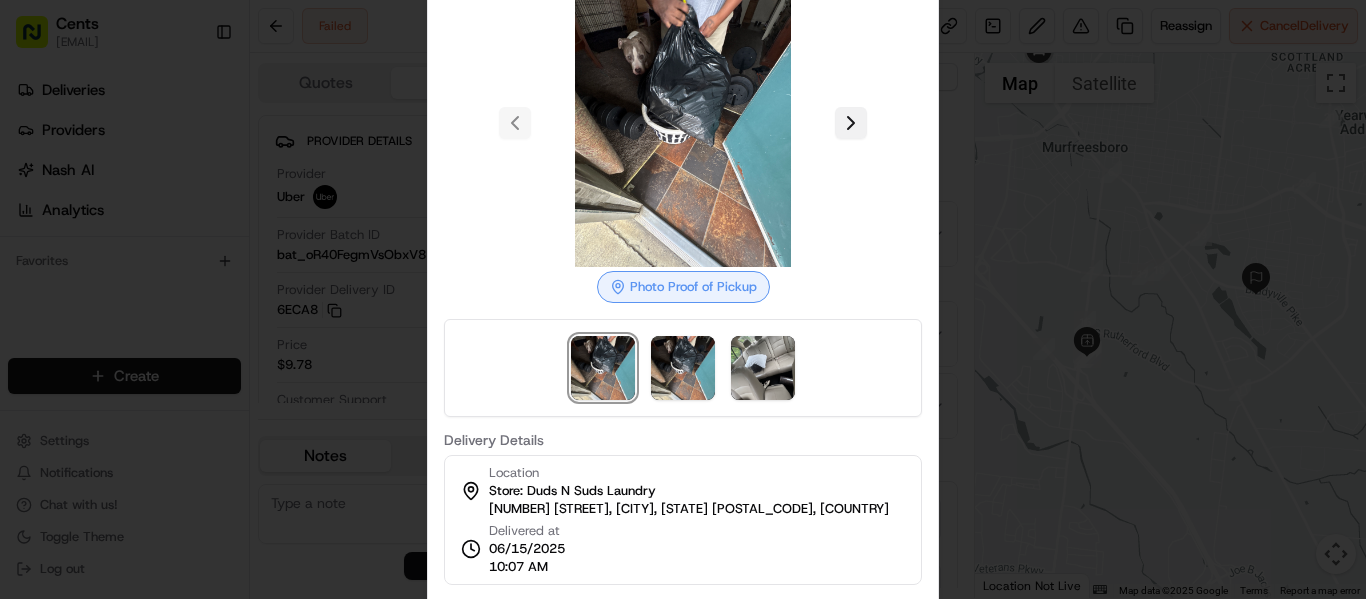 click at bounding box center (851, 123) 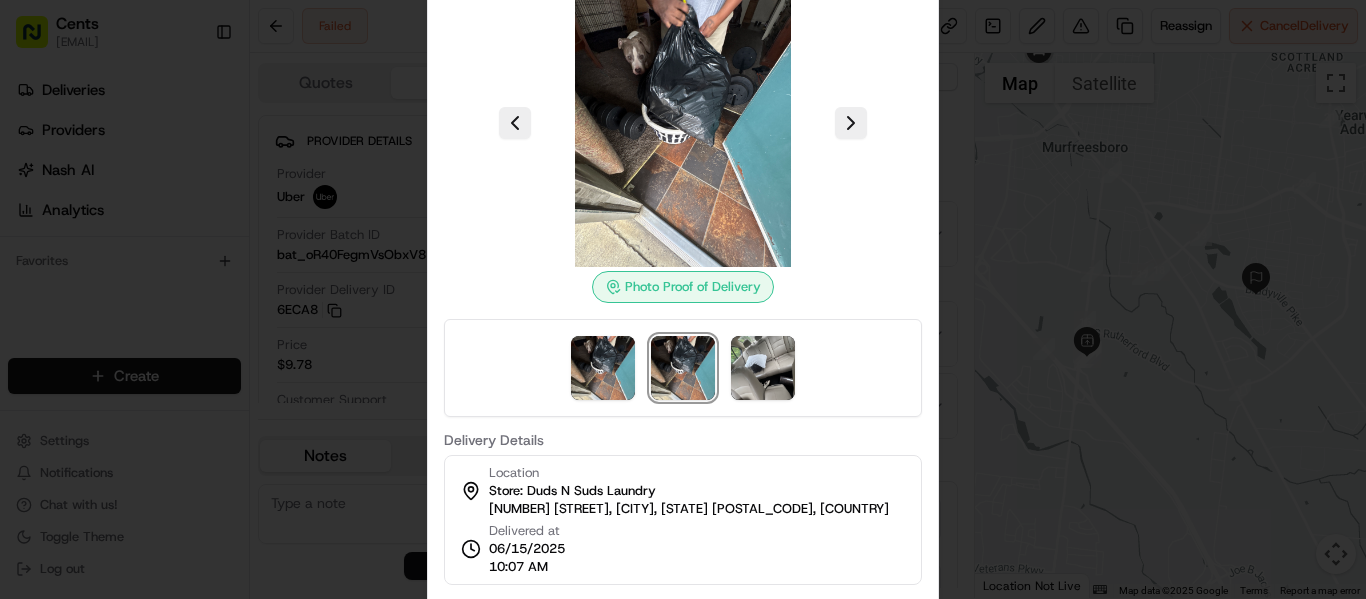 click at bounding box center (683, 299) 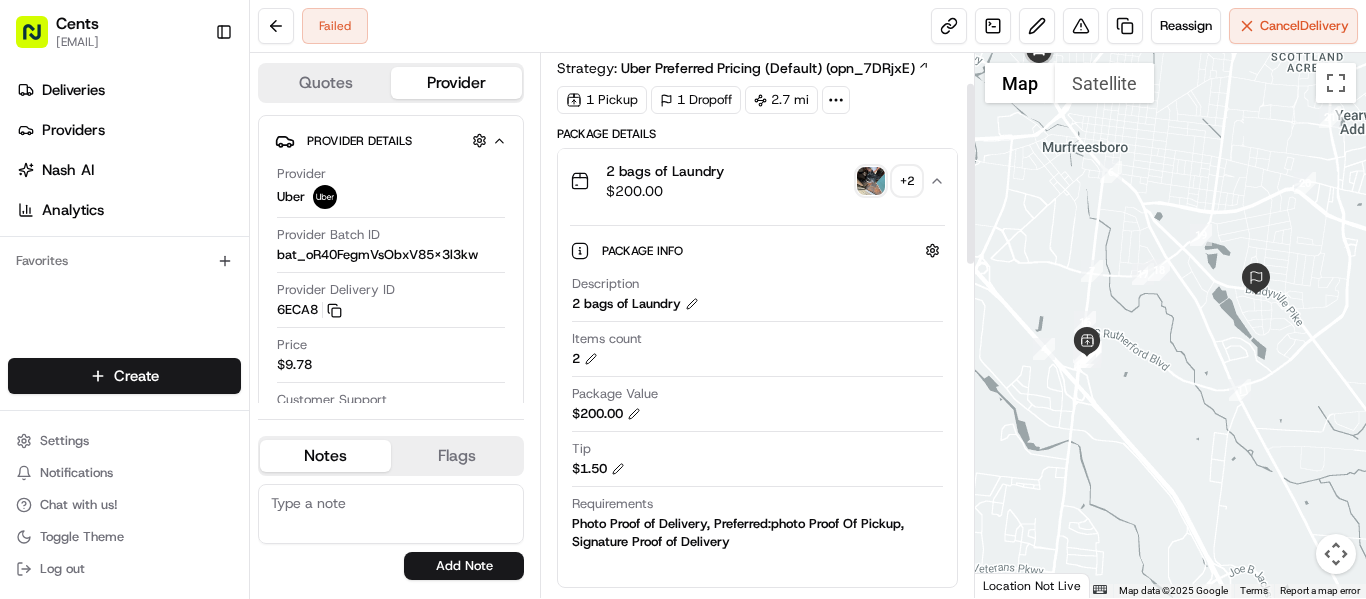 scroll, scrollTop: 100, scrollLeft: 0, axis: vertical 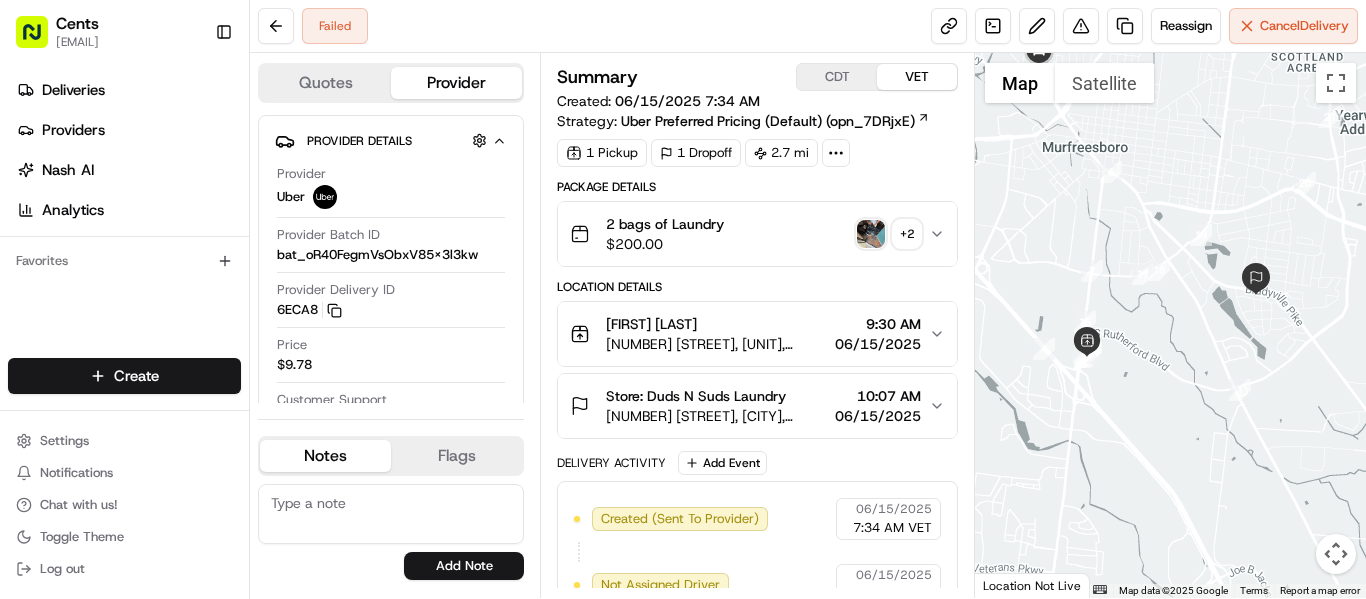 click at bounding box center (871, 234) 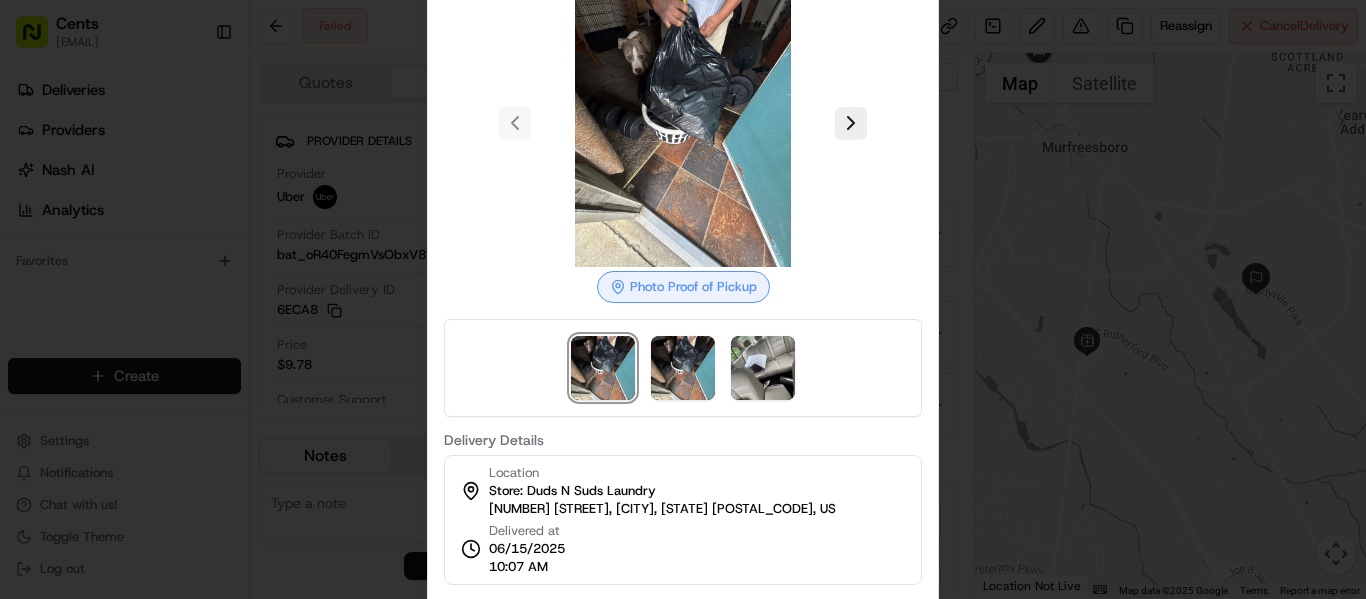 click at bounding box center [683, 299] 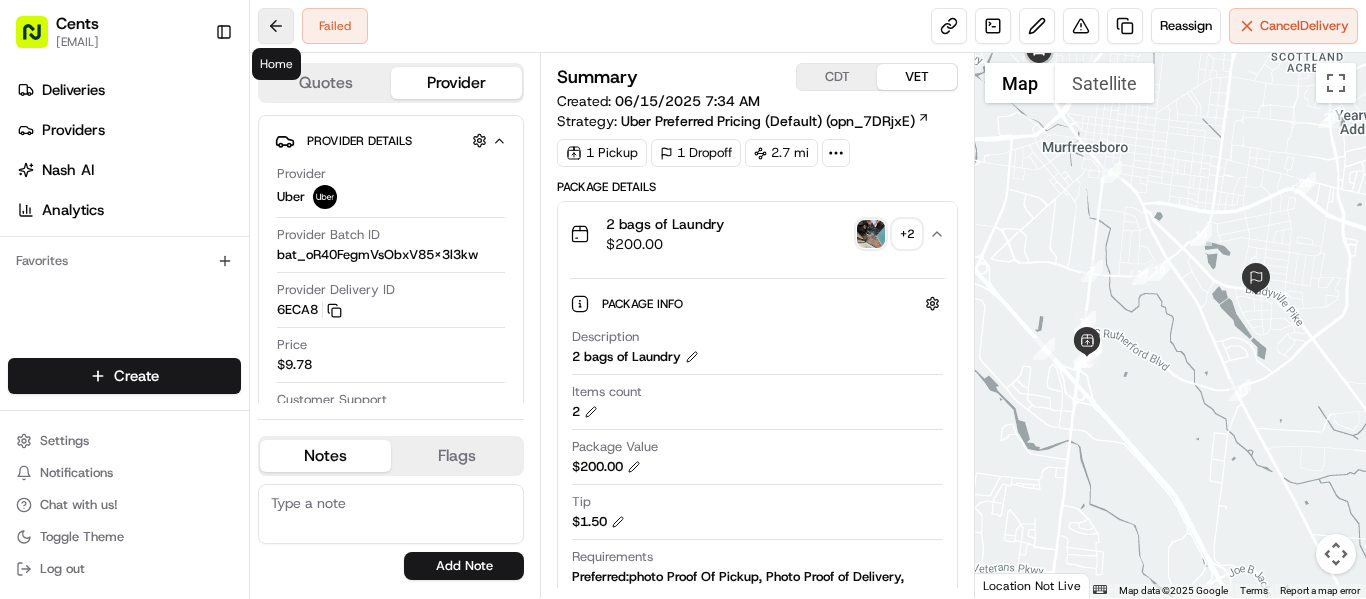 click at bounding box center (276, 26) 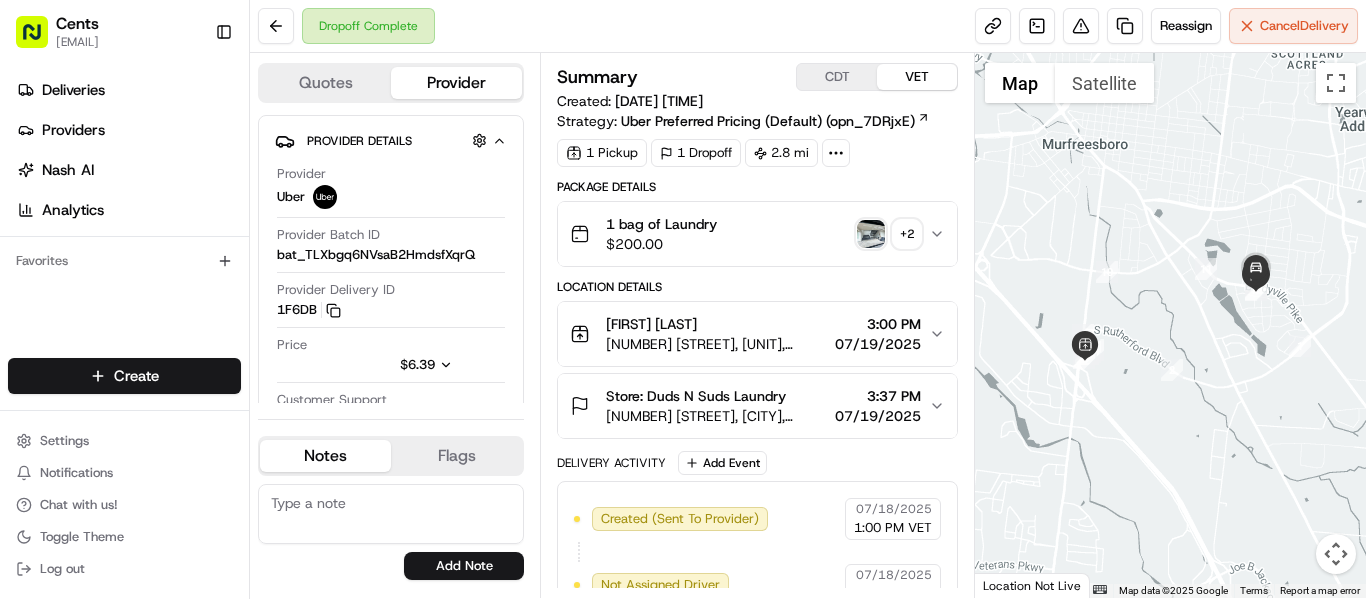 scroll, scrollTop: 0, scrollLeft: 0, axis: both 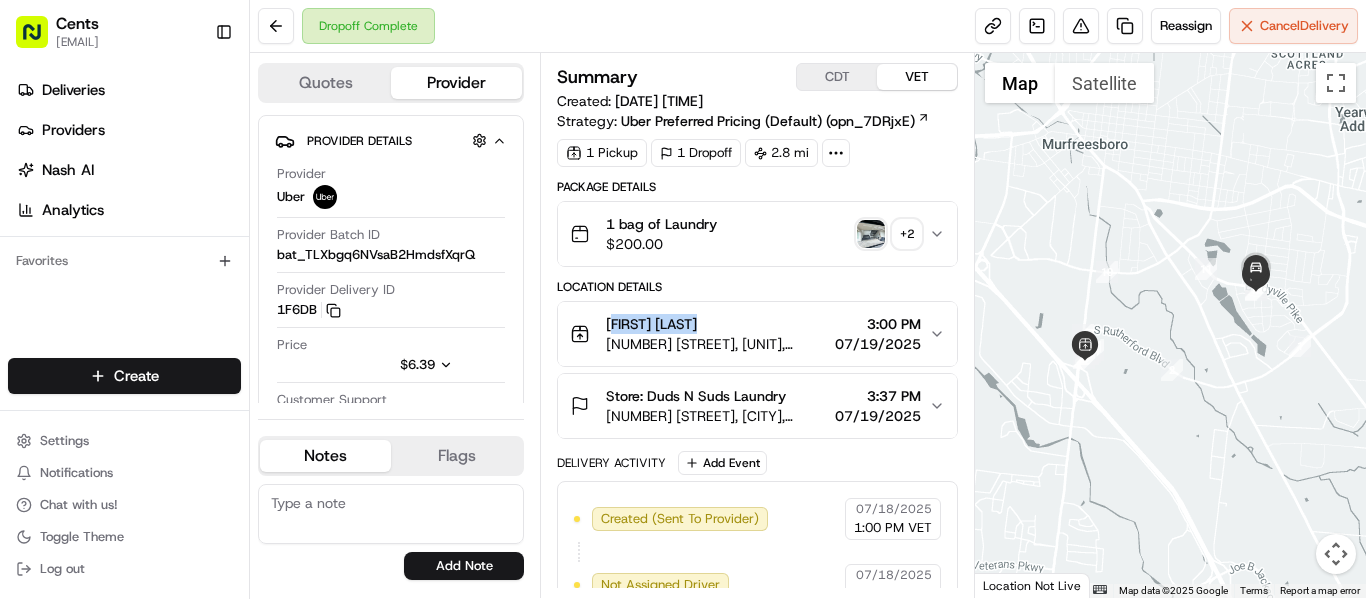 type 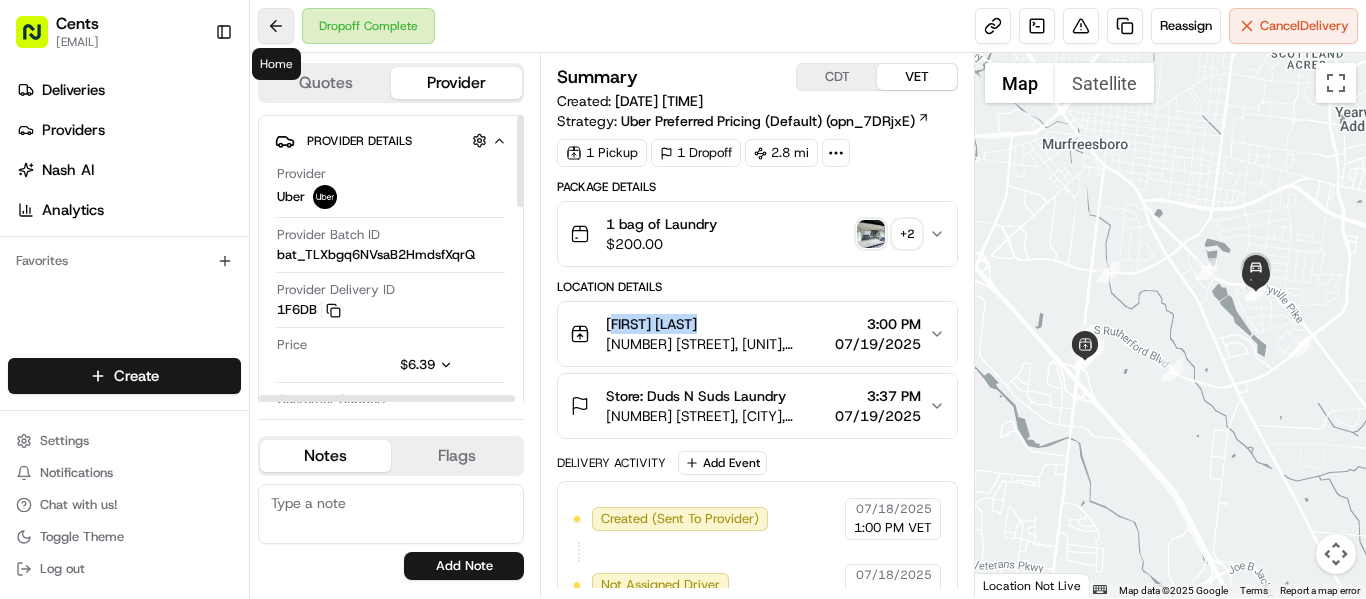 click at bounding box center [276, 26] 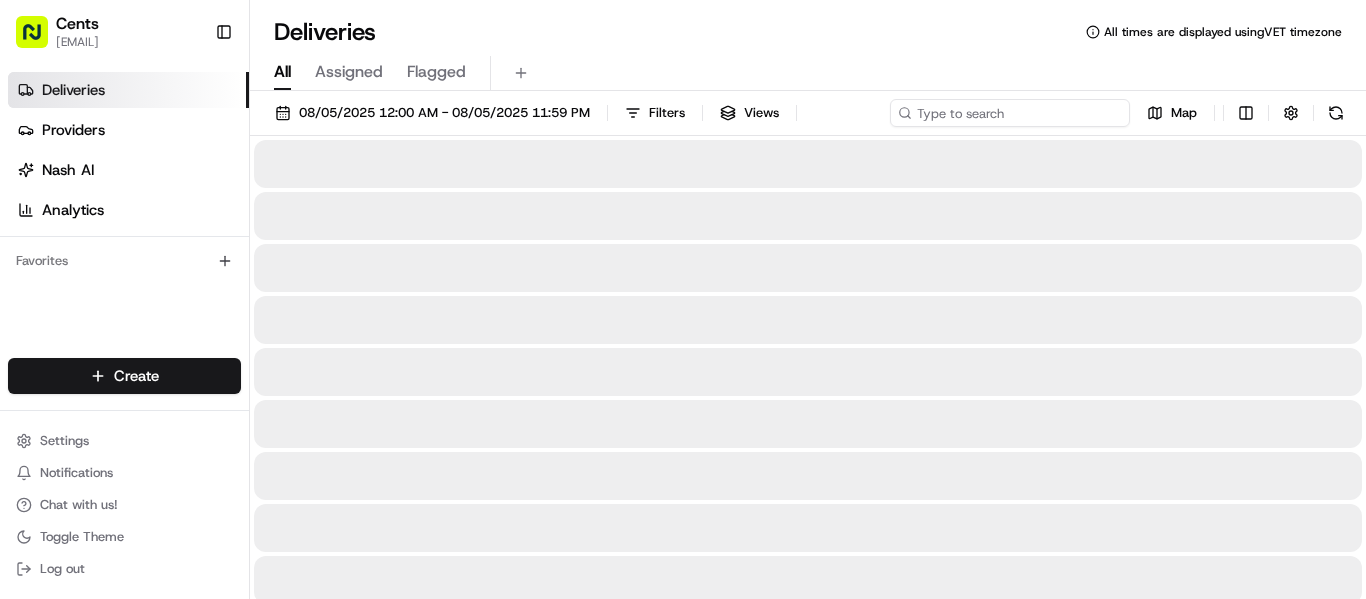 click at bounding box center [1010, 113] 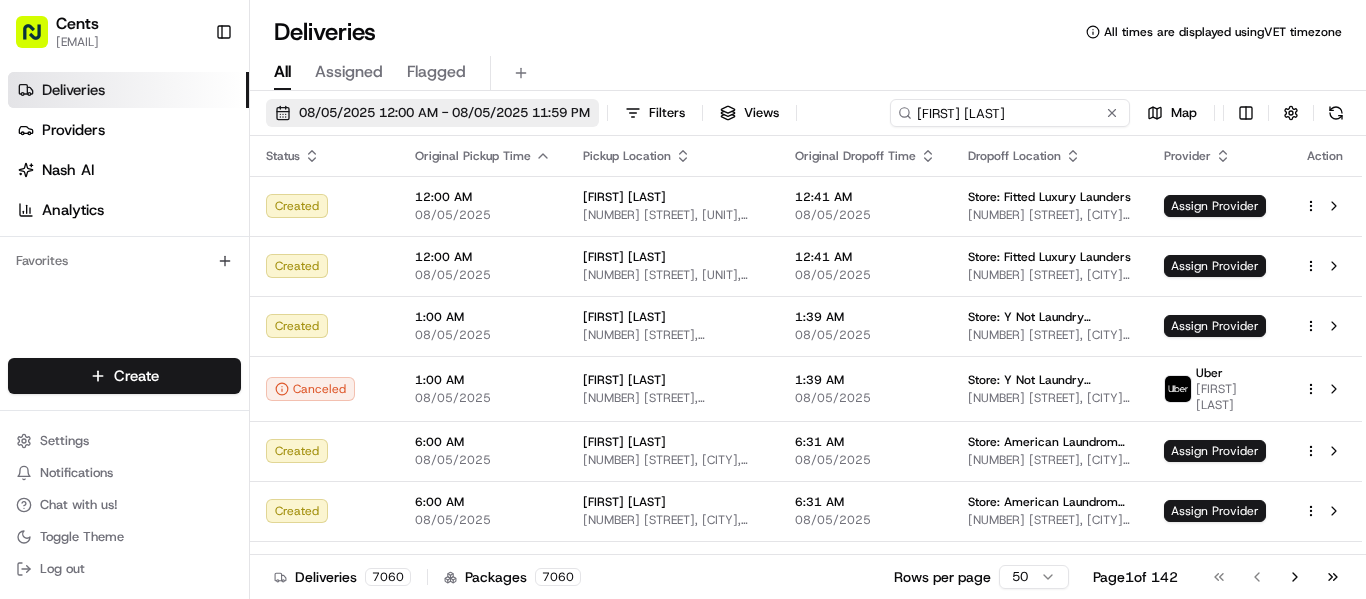 type on "[FIRST] [LAST]" 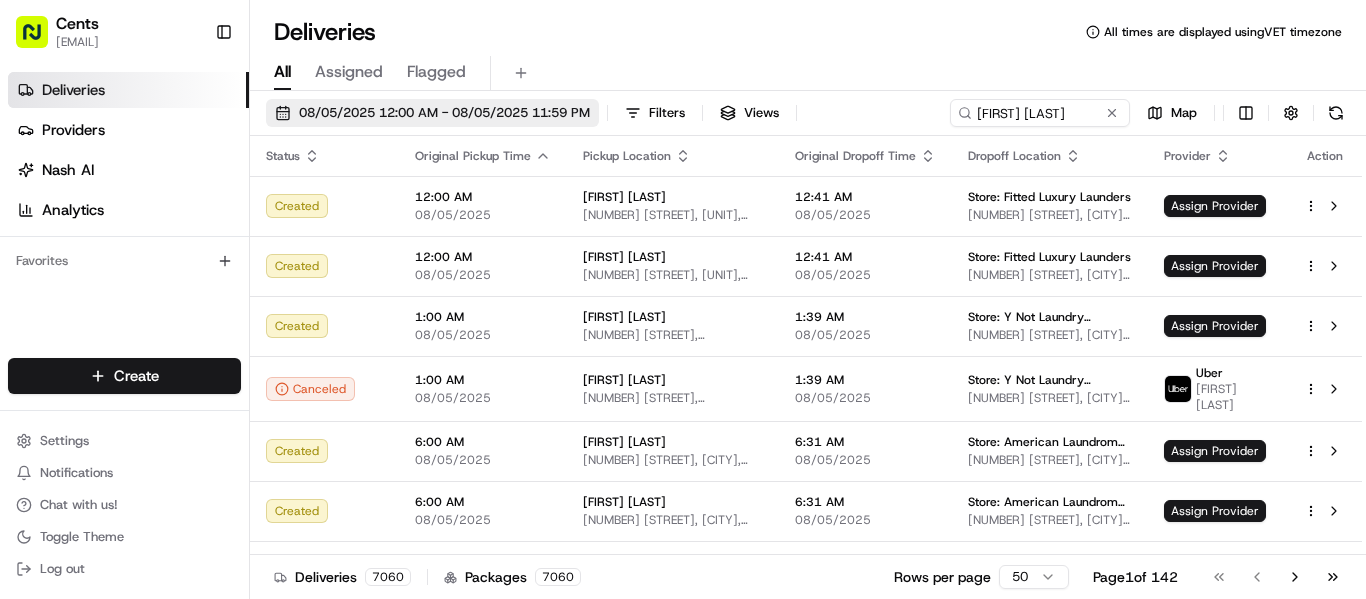 click on "08/05/2025 12:00 AM - 08/05/2025 11:59 PM" at bounding box center [444, 113] 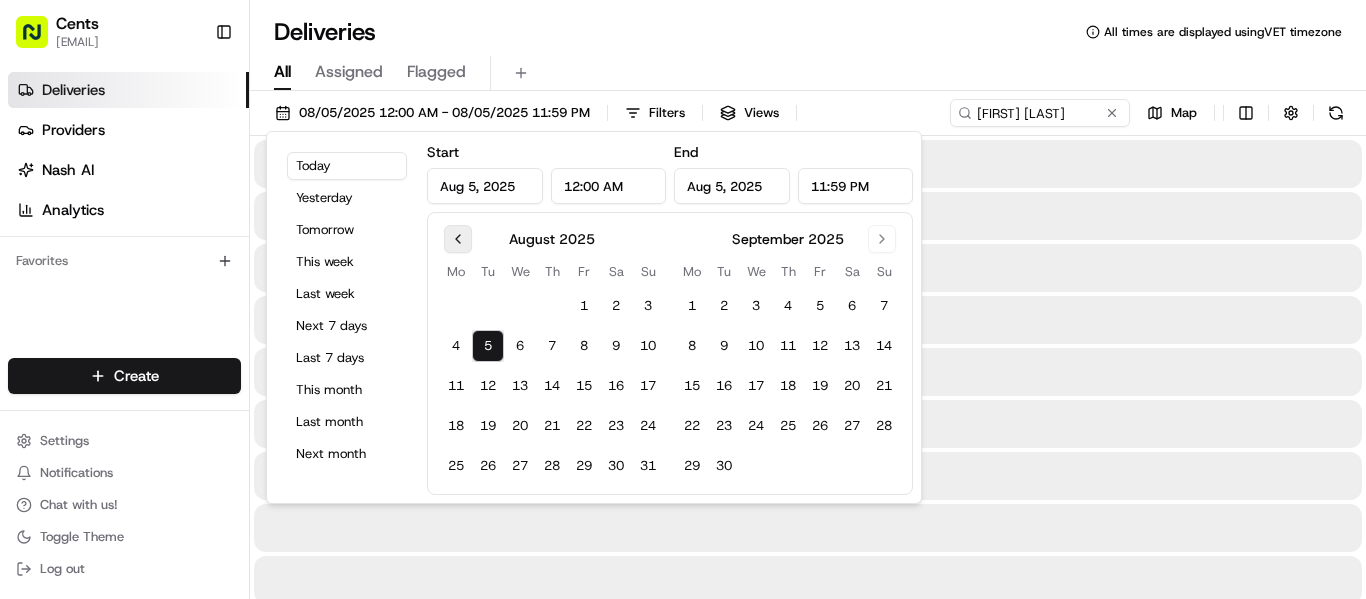 click at bounding box center (458, 239) 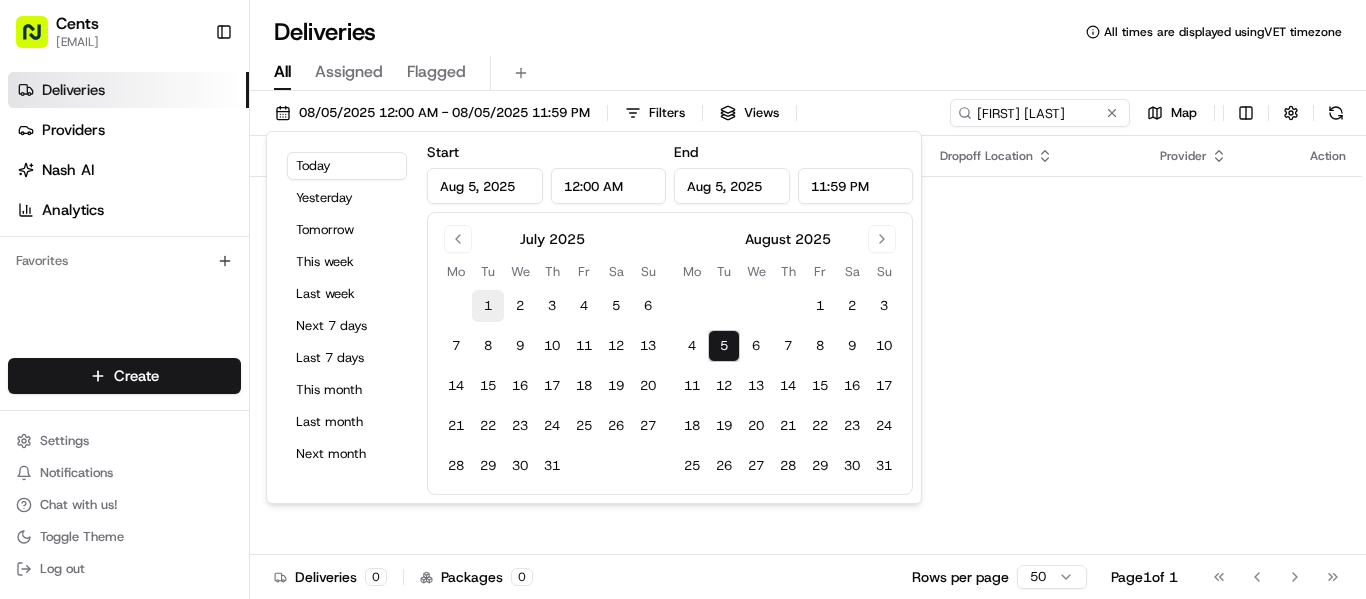 click on "1" at bounding box center (488, 306) 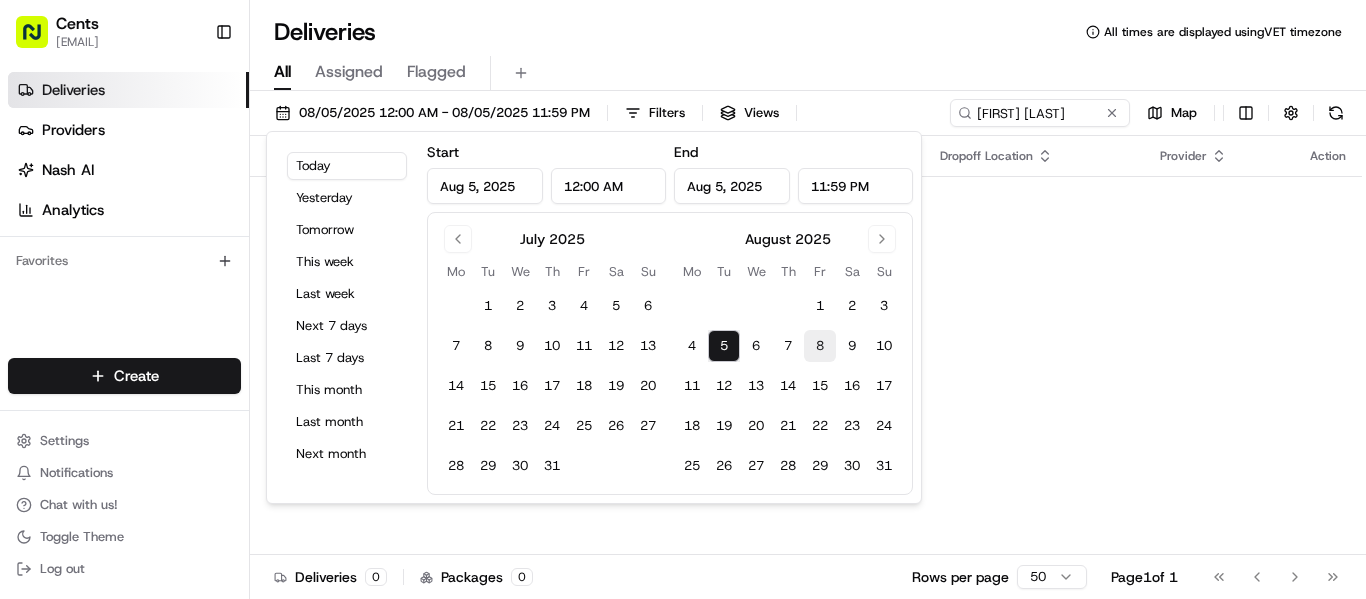 type on "Jul 1, 2025" 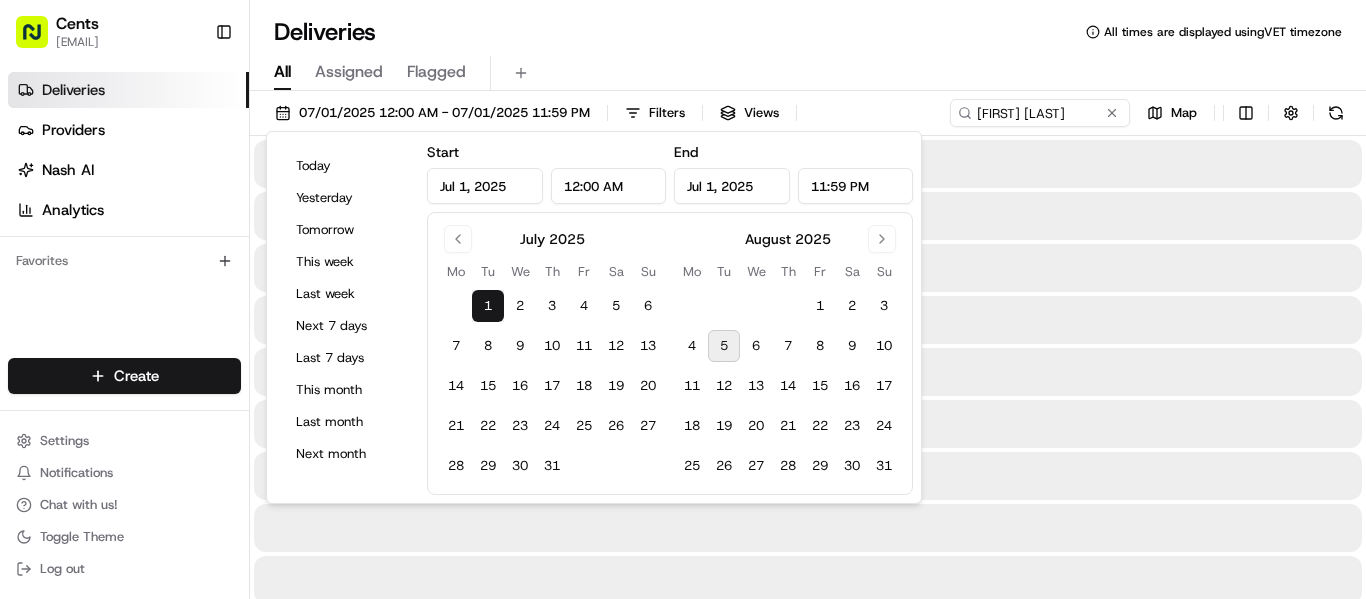 click on "5" at bounding box center (724, 346) 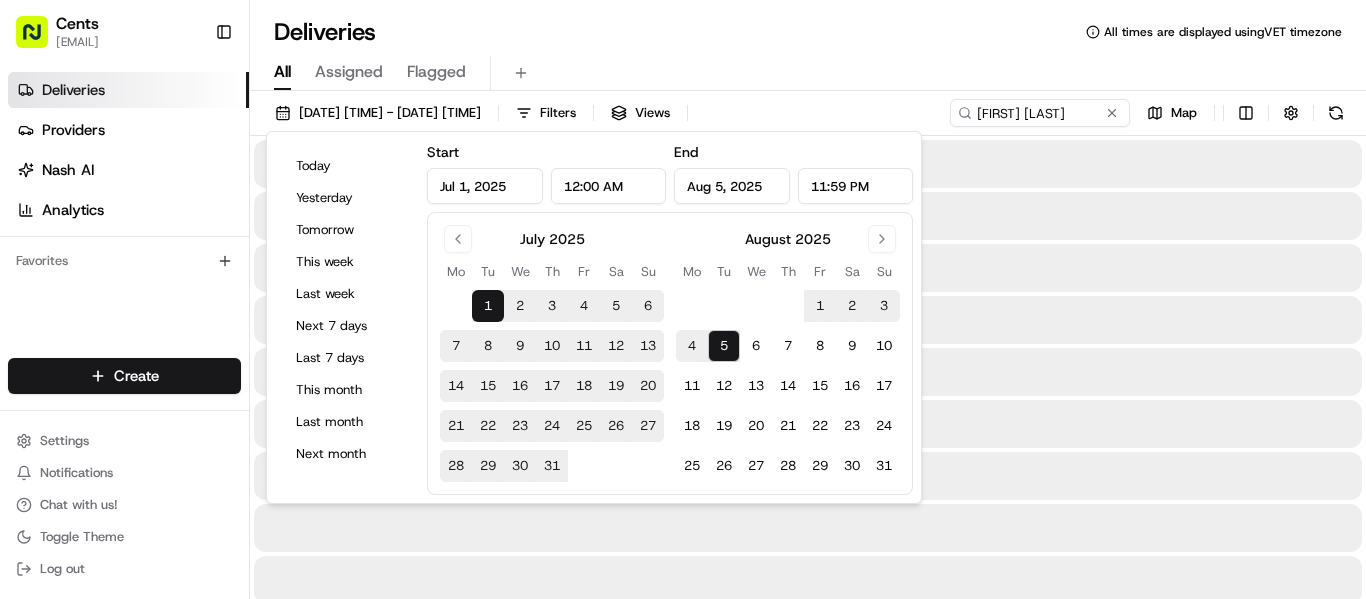 click on "Deliveries All times are displayed using  VET   timezone" at bounding box center (808, 32) 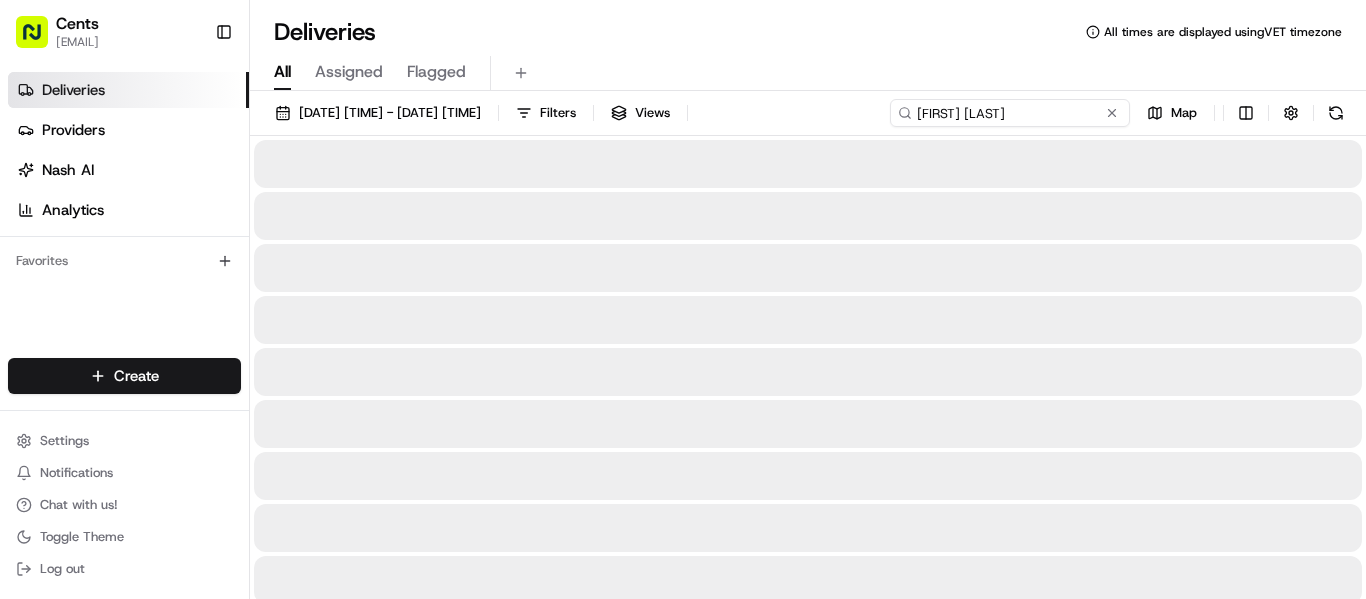 click on "[FIRST] [LAST]" at bounding box center (1010, 113) 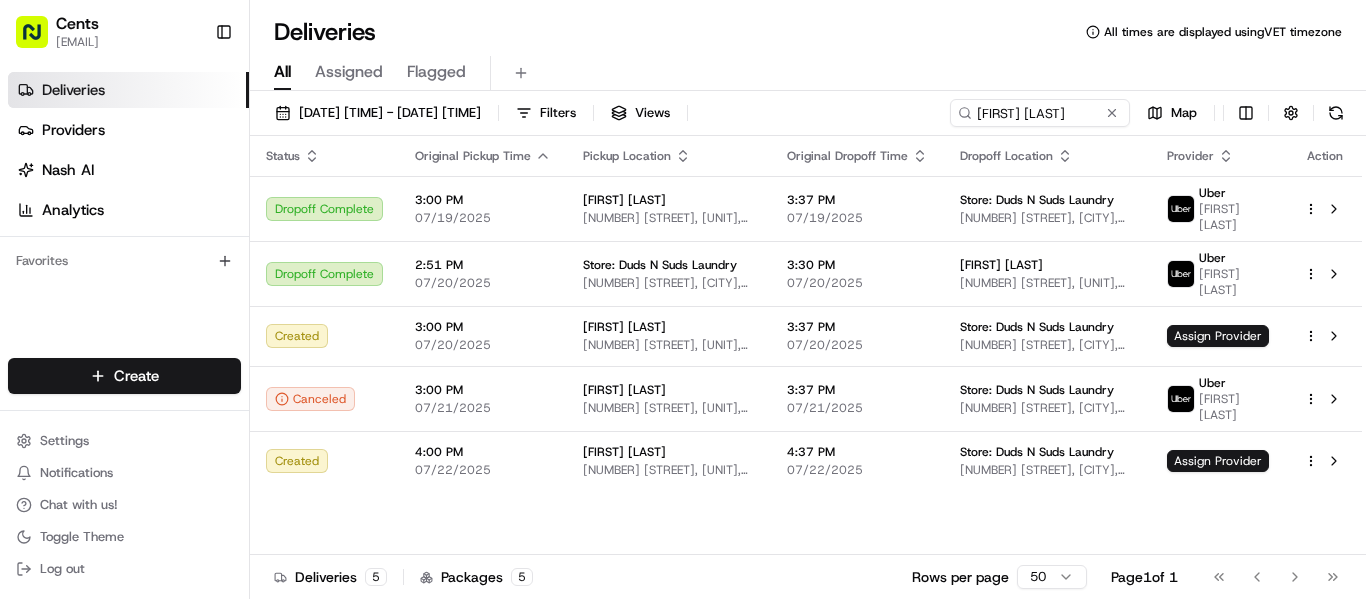 click on "Deliveries All times are displayed using  VET   timezone" at bounding box center [808, 32] 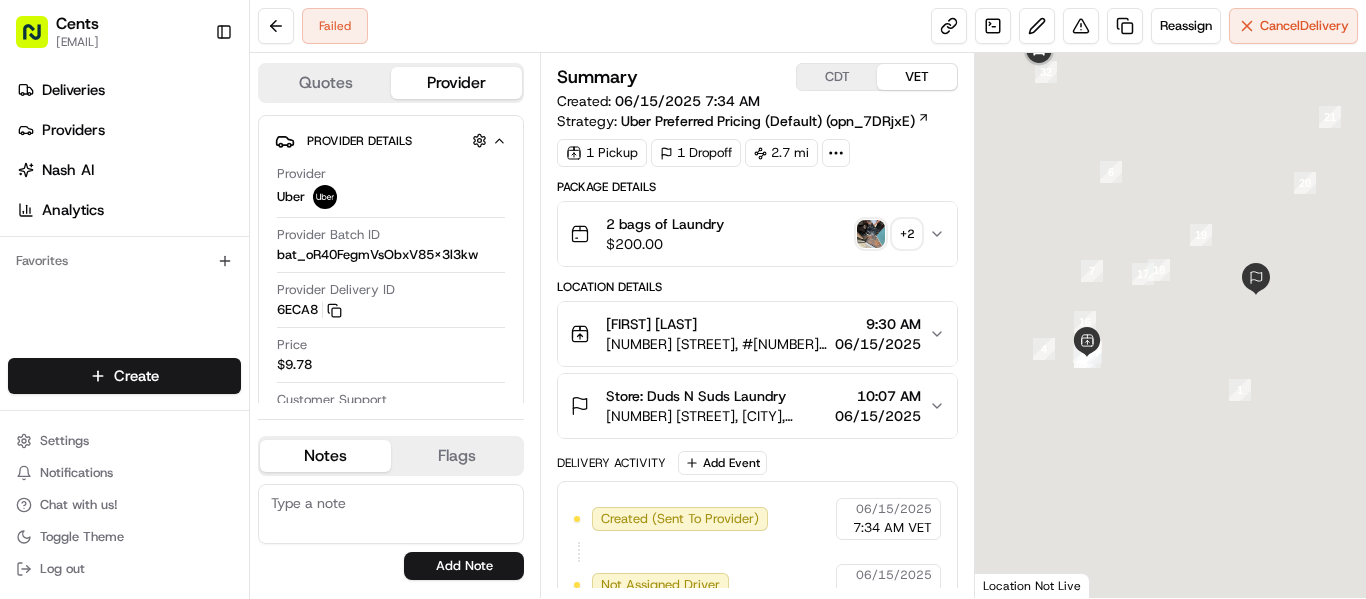 scroll, scrollTop: 0, scrollLeft: 0, axis: both 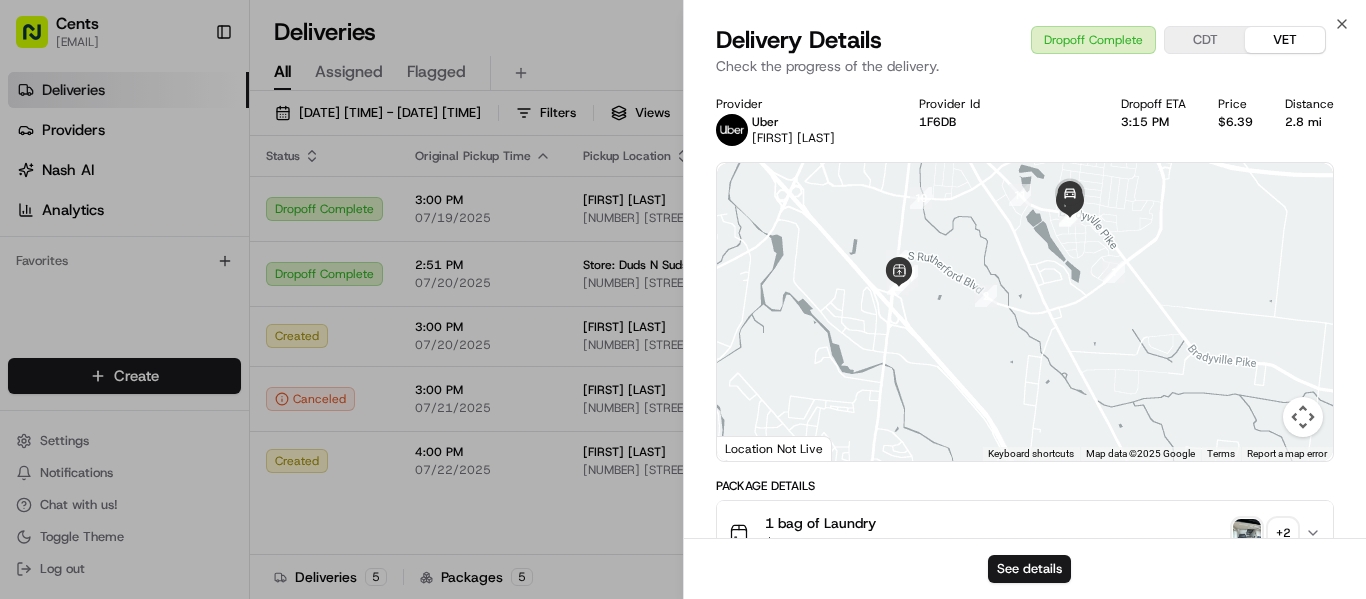 type 